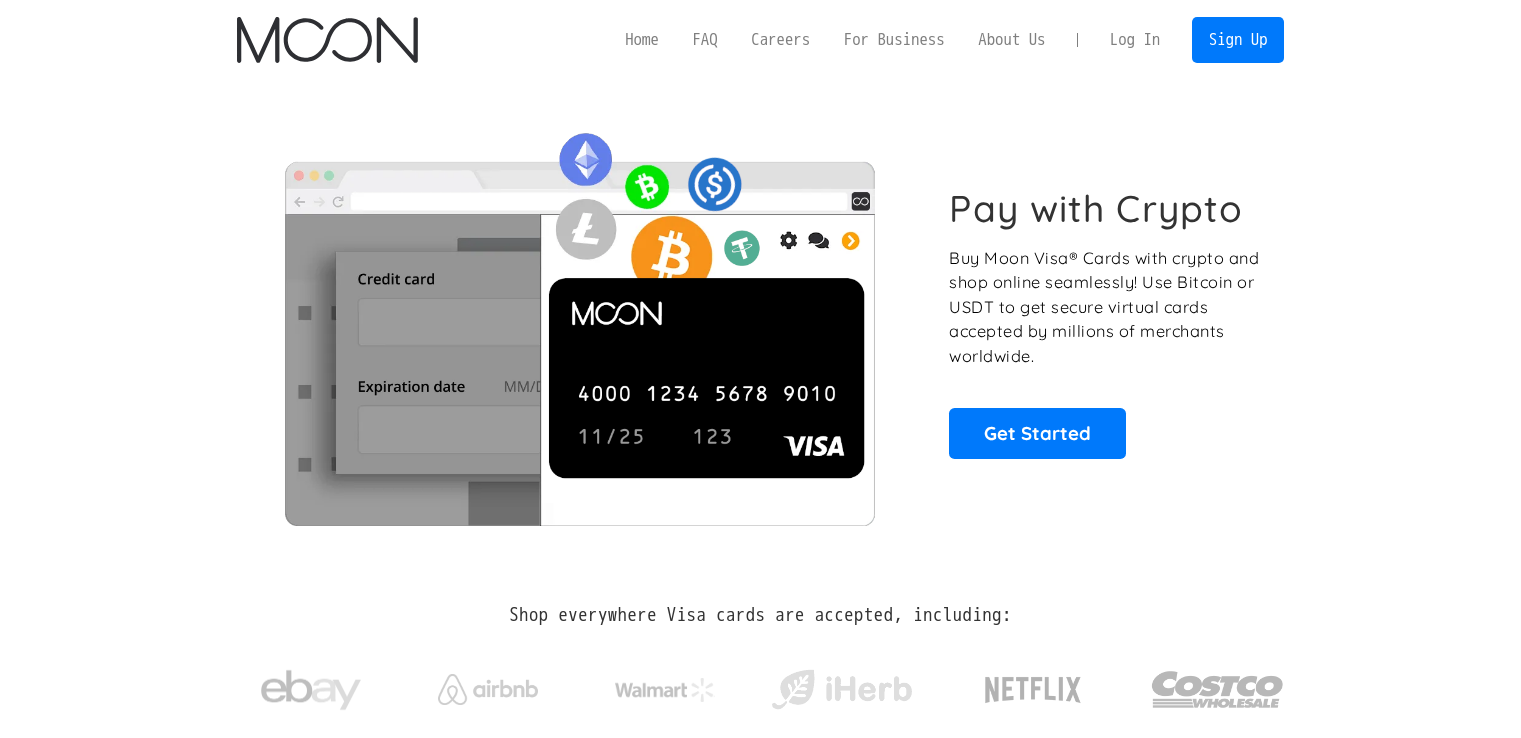 scroll, scrollTop: 0, scrollLeft: 0, axis: both 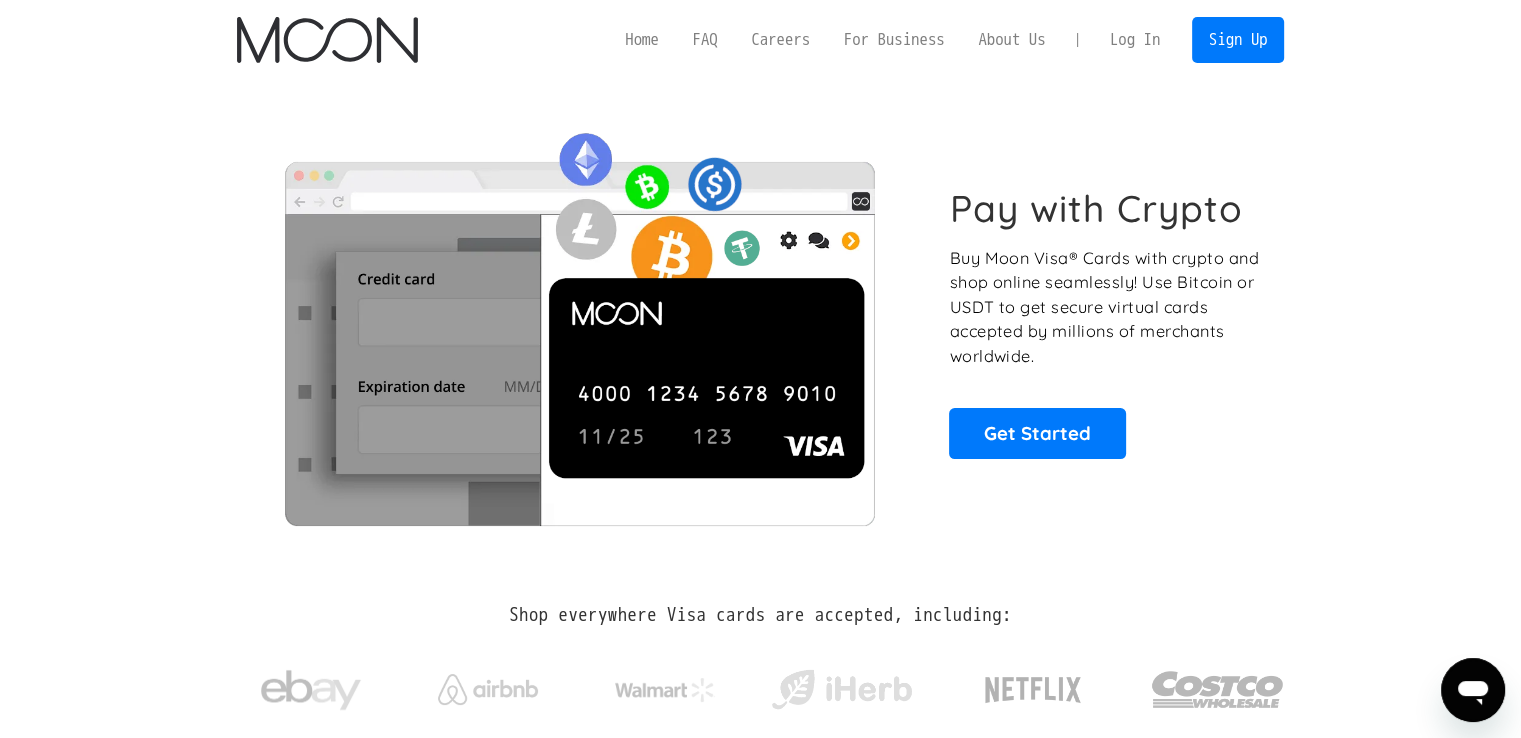 click on "Log In" at bounding box center (1135, 40) 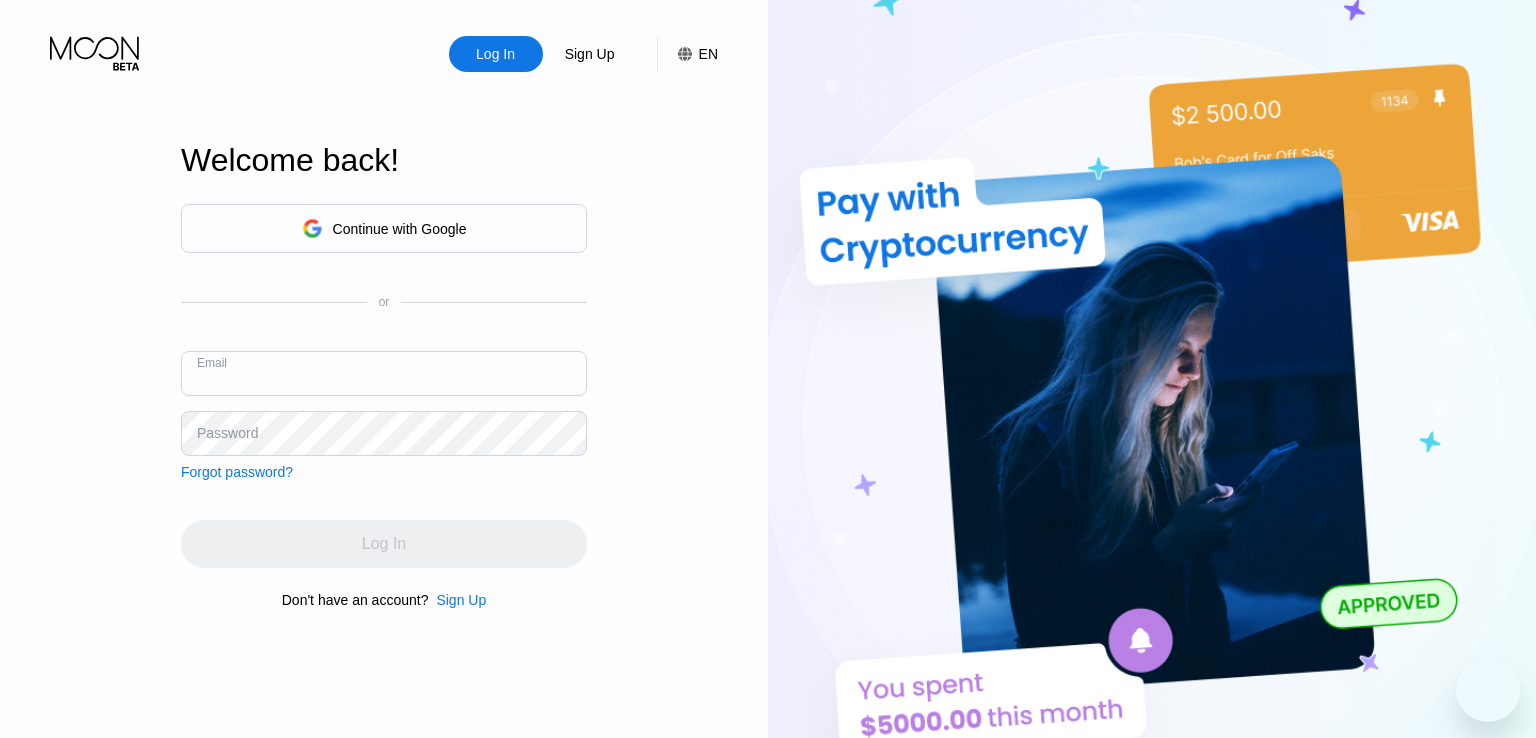 click at bounding box center [384, 373] 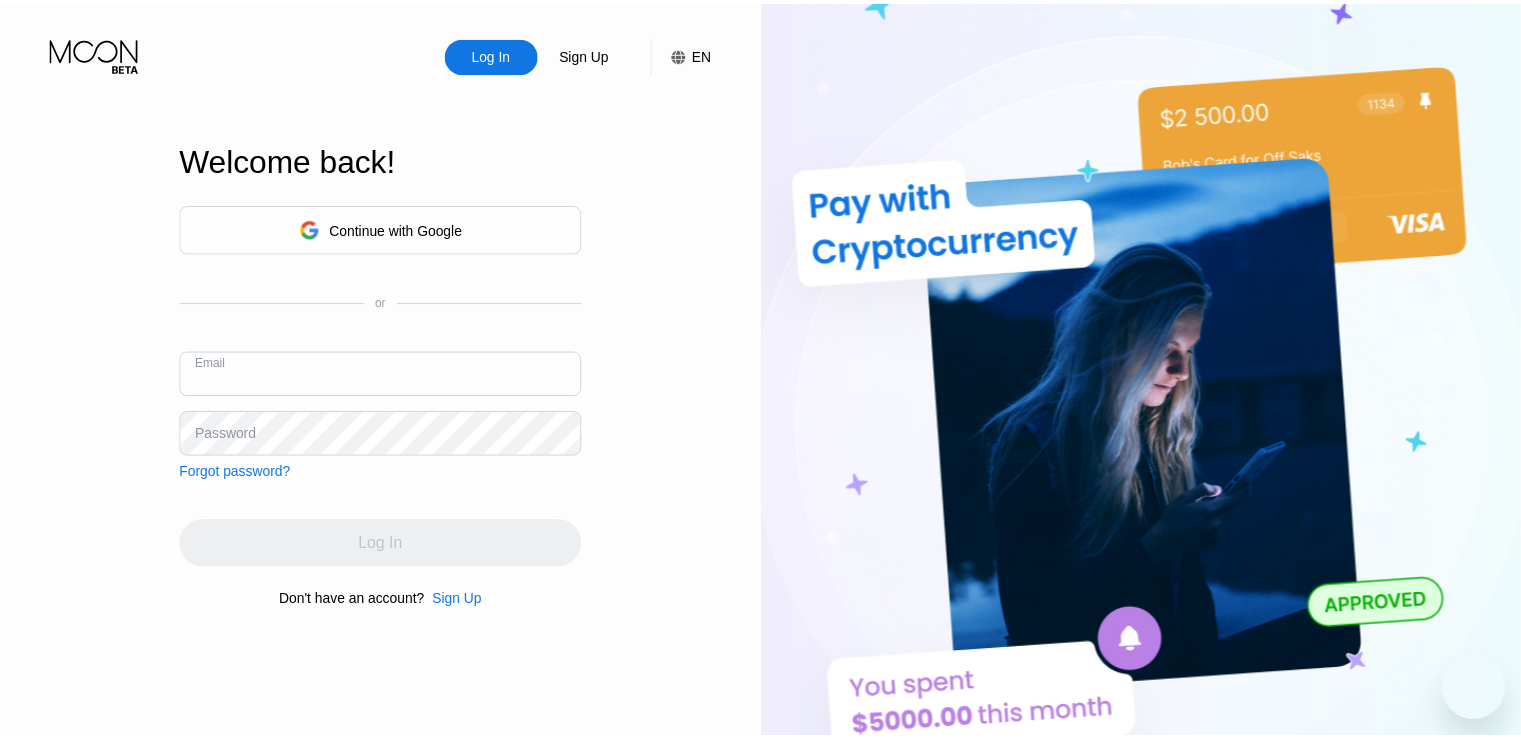 scroll, scrollTop: 0, scrollLeft: 0, axis: both 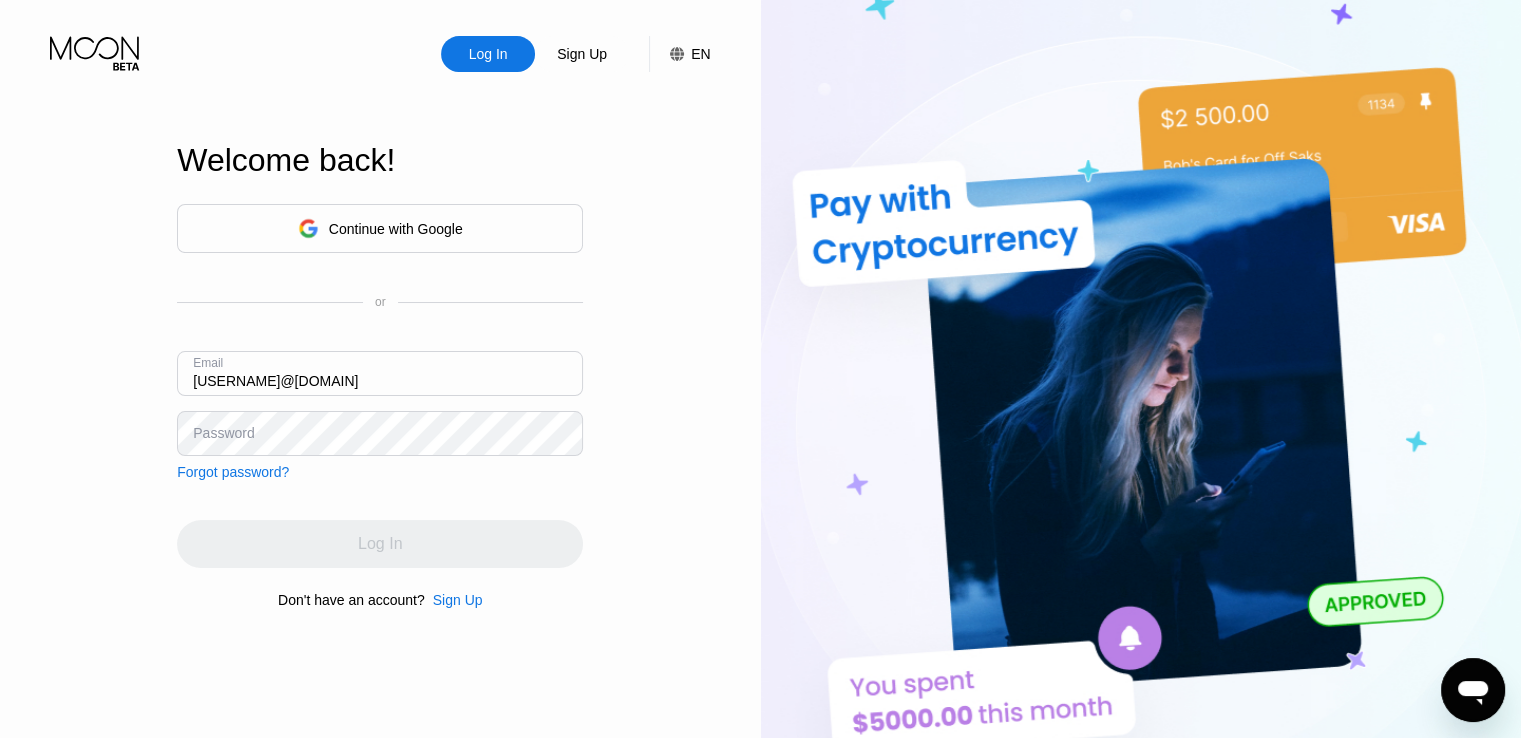 type on "[USERNAME]@[DOMAIN]" 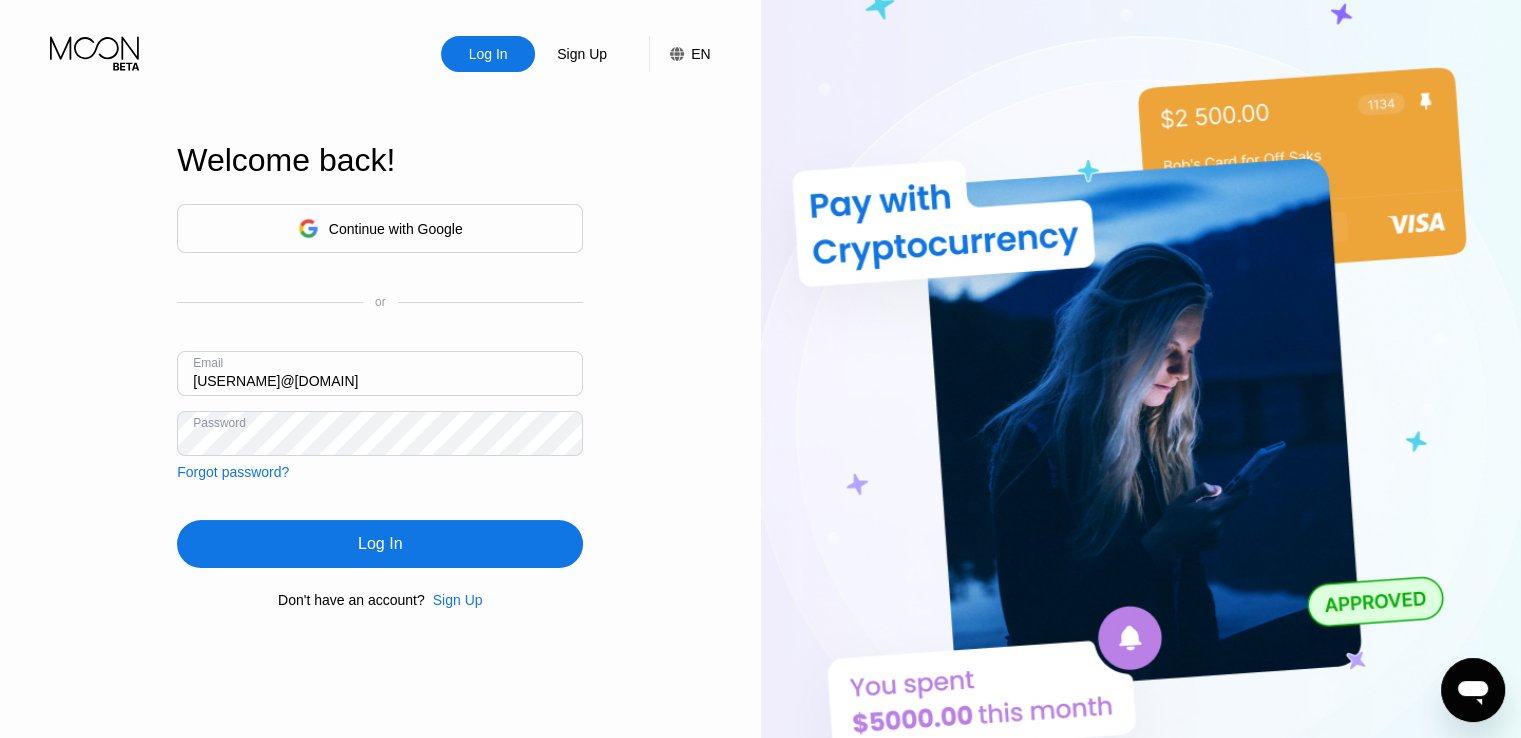 click on "Log In" at bounding box center (380, 544) 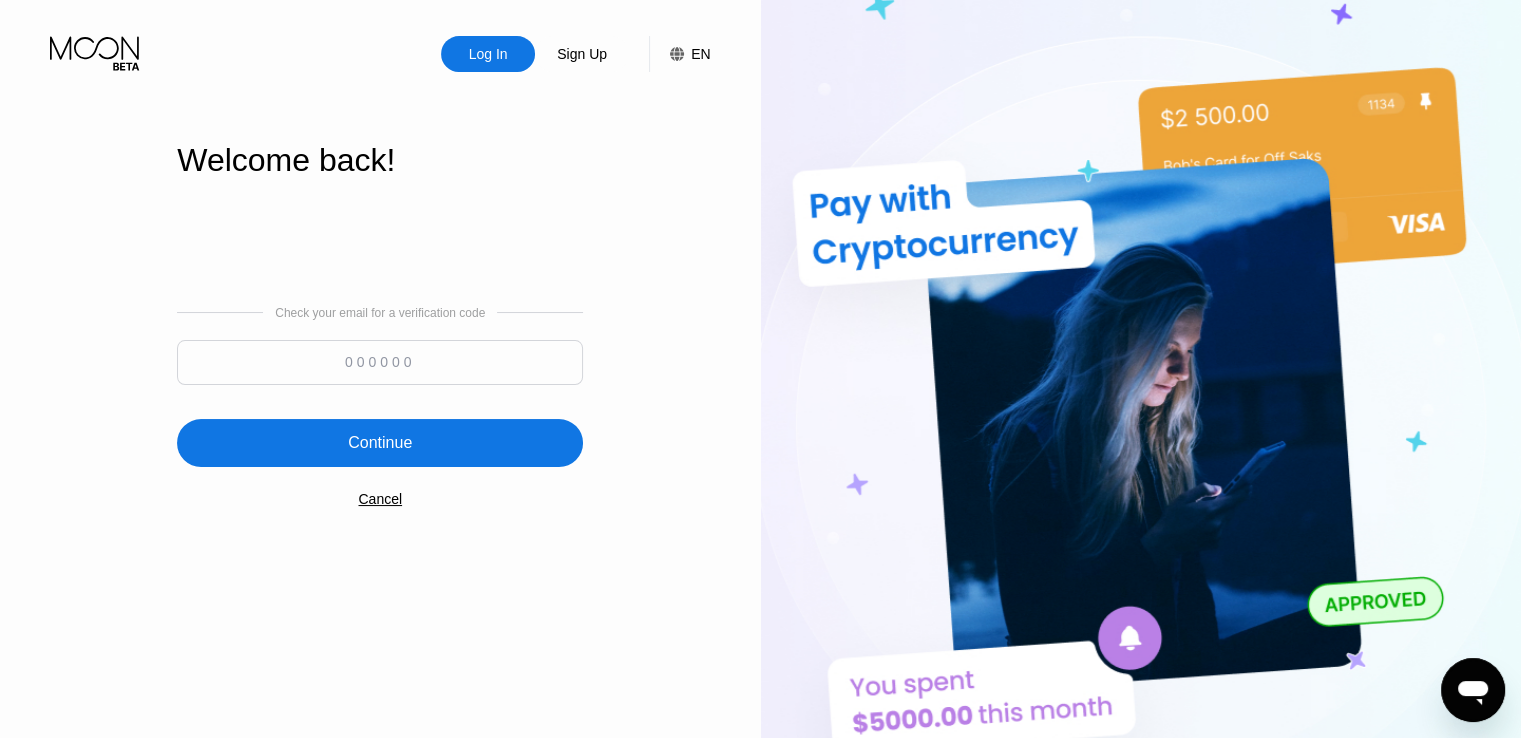 click at bounding box center [380, 362] 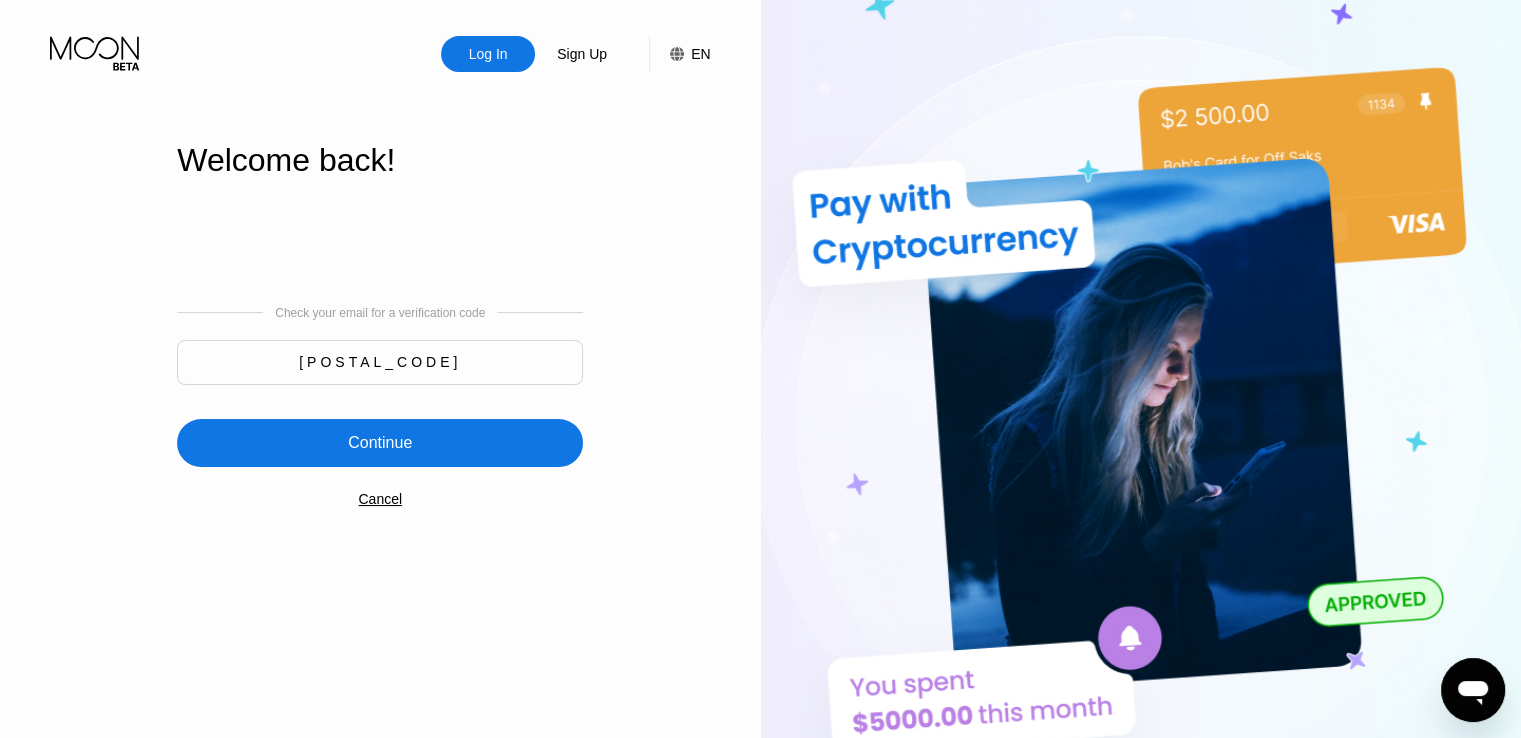 type on "[POSTAL_CODE]" 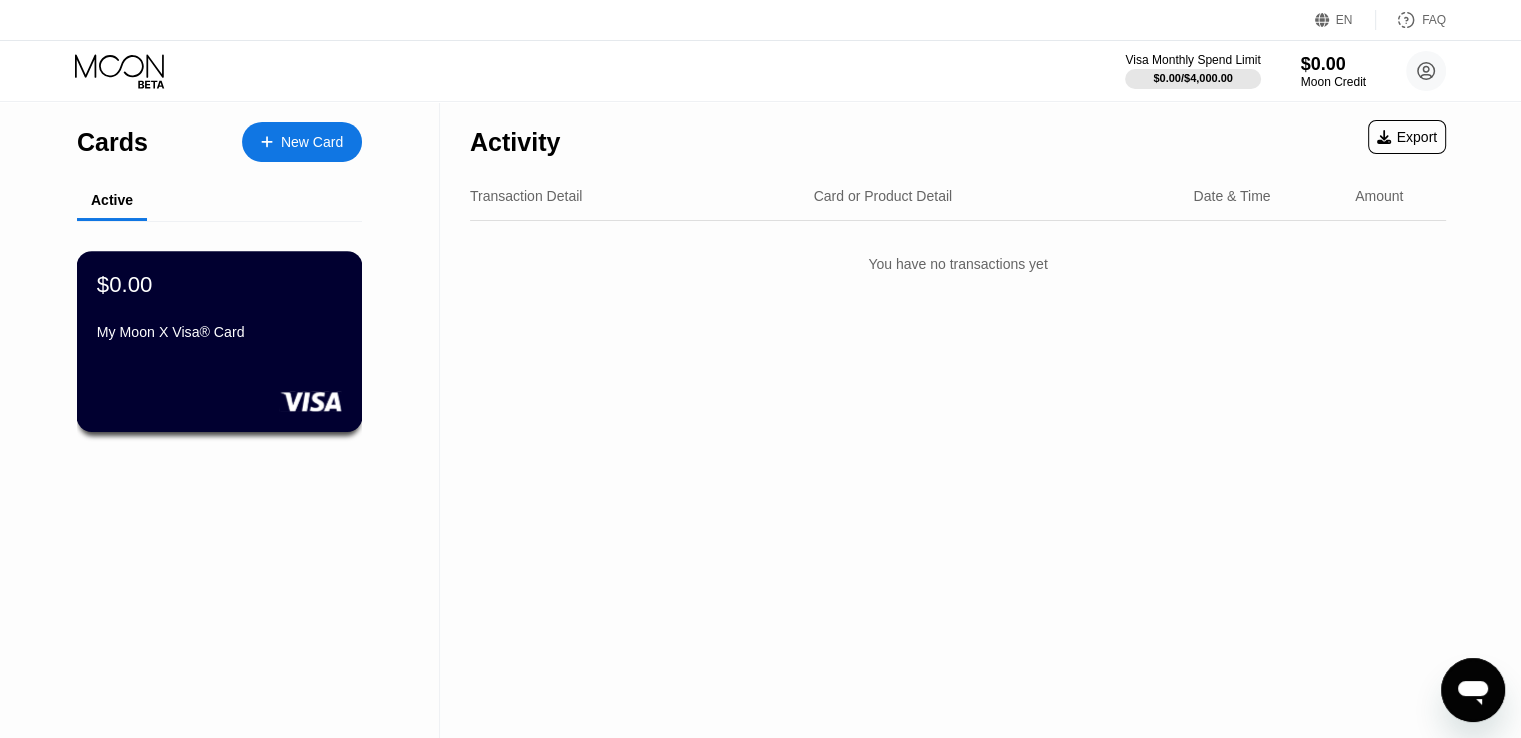 click on "$0.00 My Moon X Visa® Card" at bounding box center (219, 309) 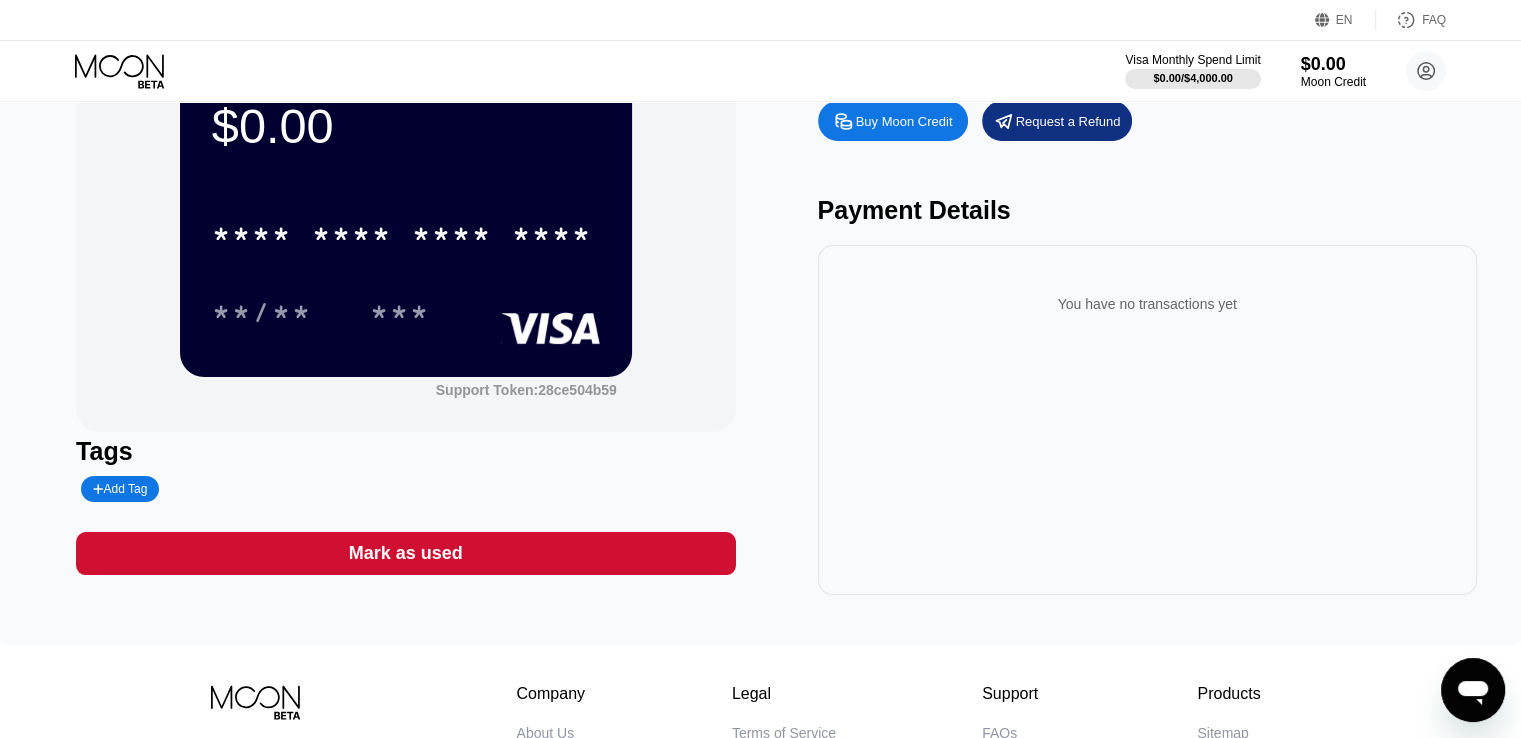 scroll, scrollTop: 0, scrollLeft: 0, axis: both 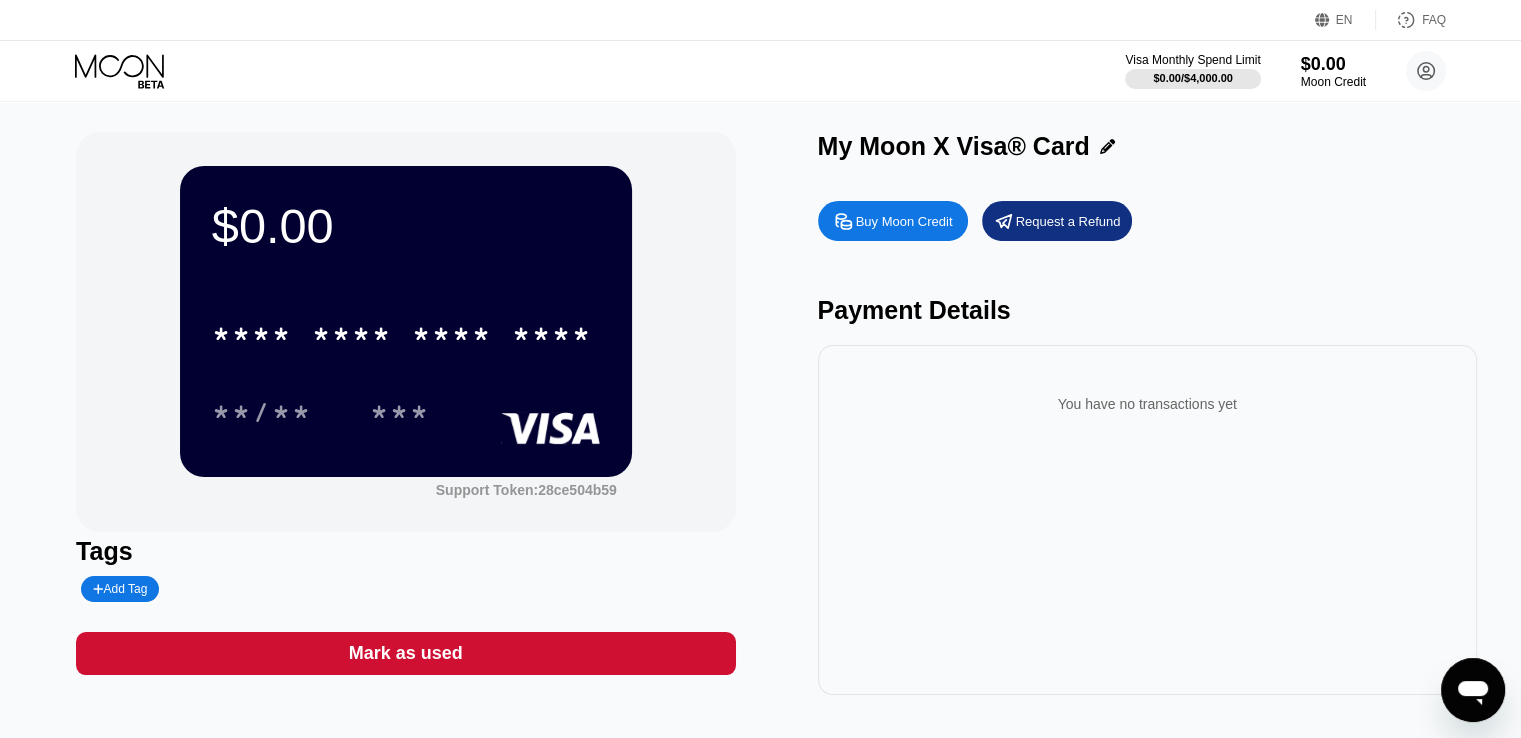 click on "Buy Moon Credit" at bounding box center (904, 221) 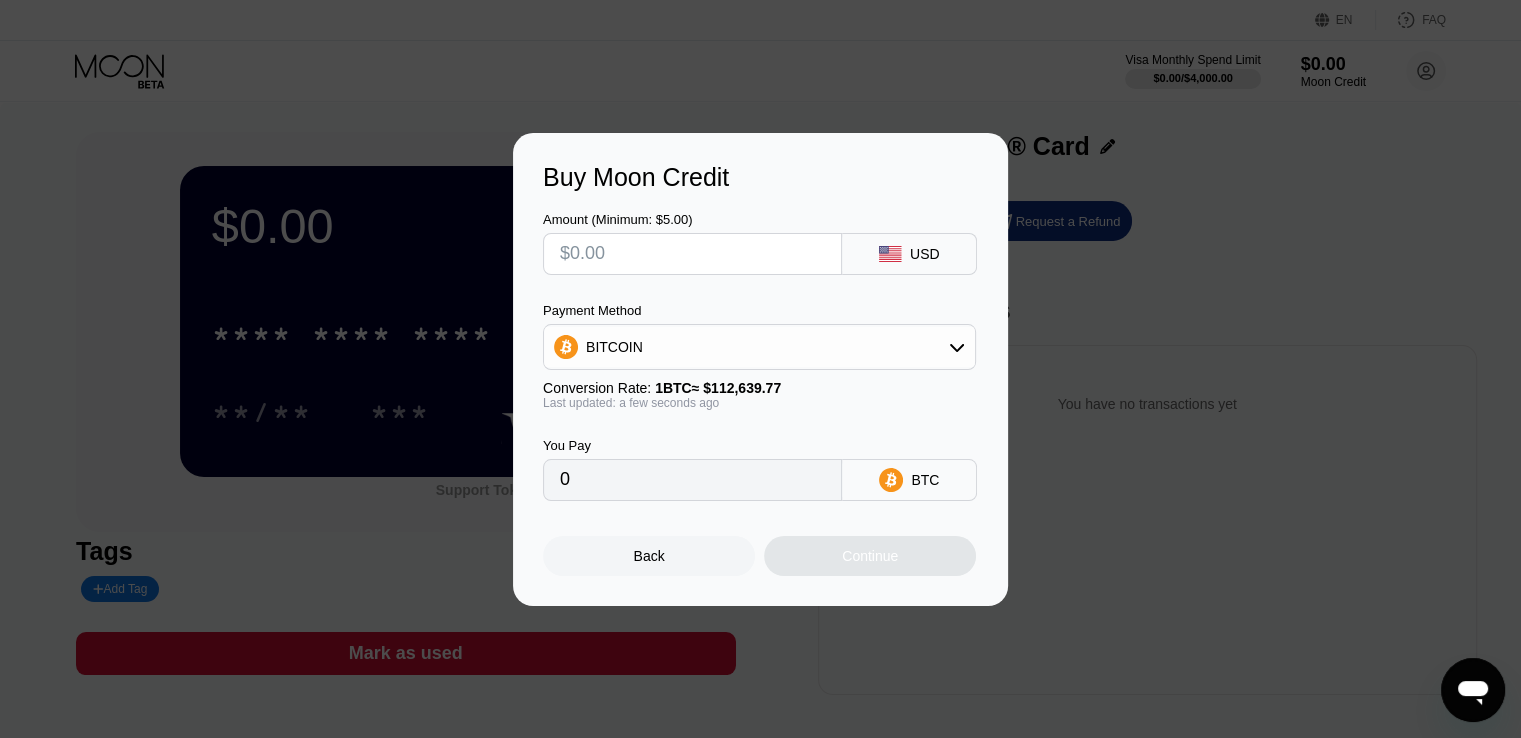 click at bounding box center [692, 254] 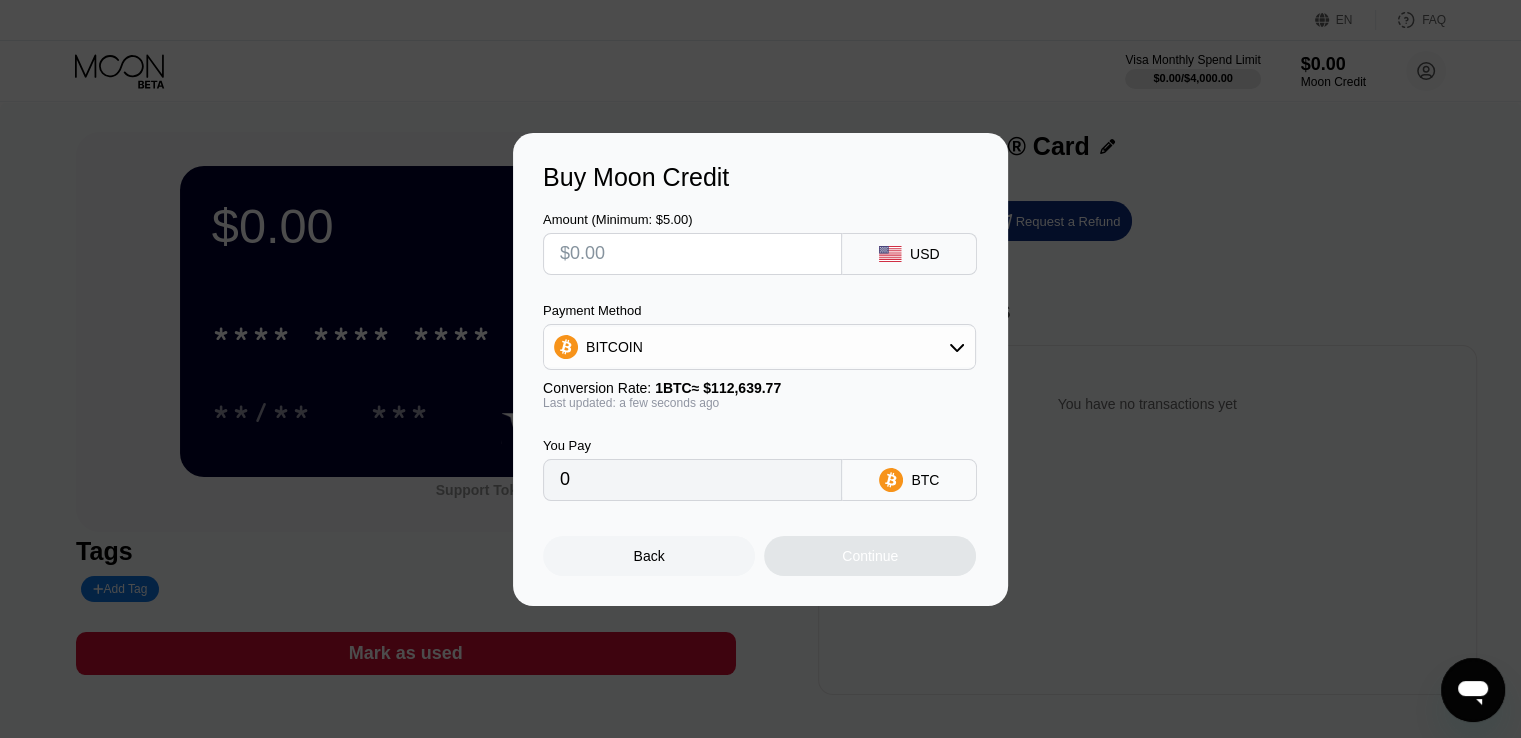 type on "$8" 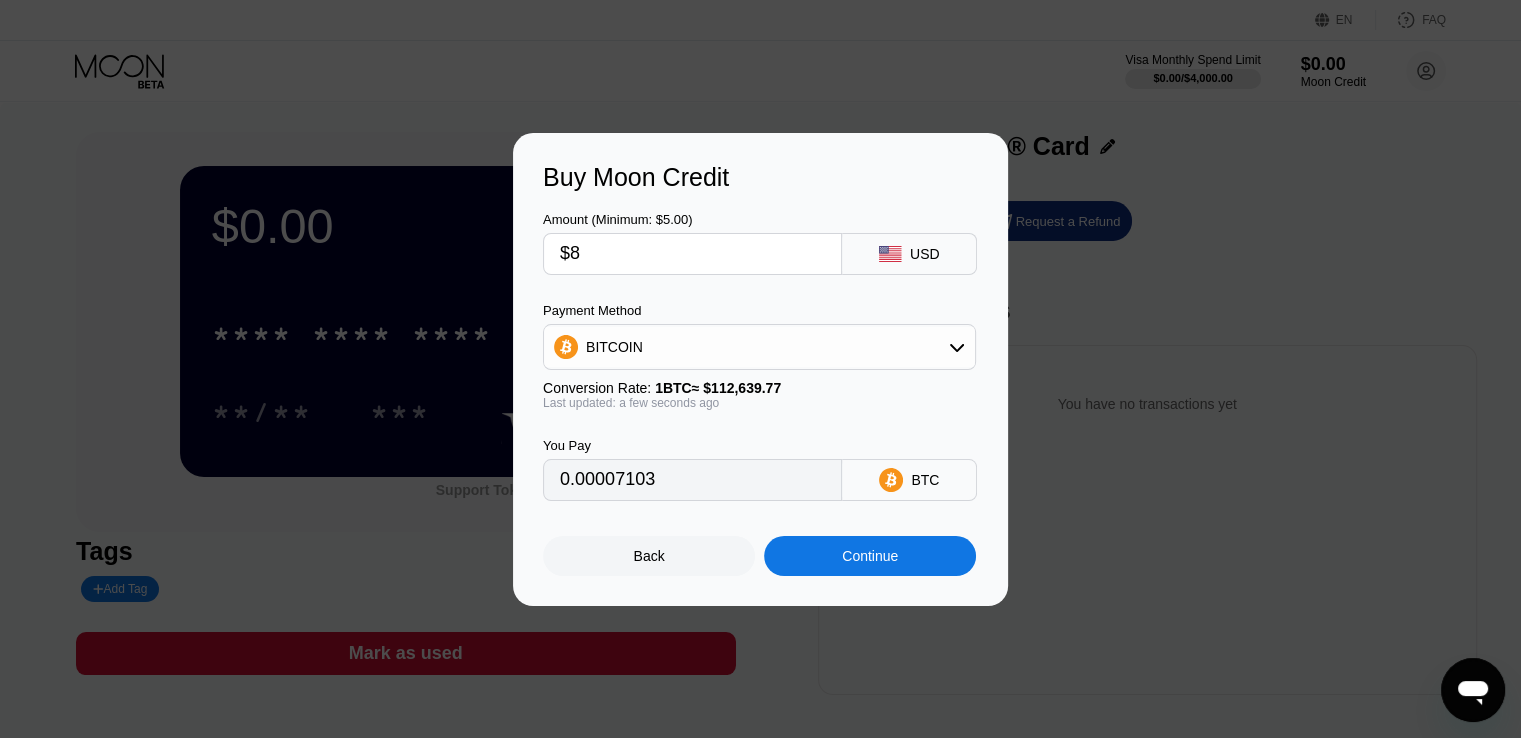 type on "0.00007103" 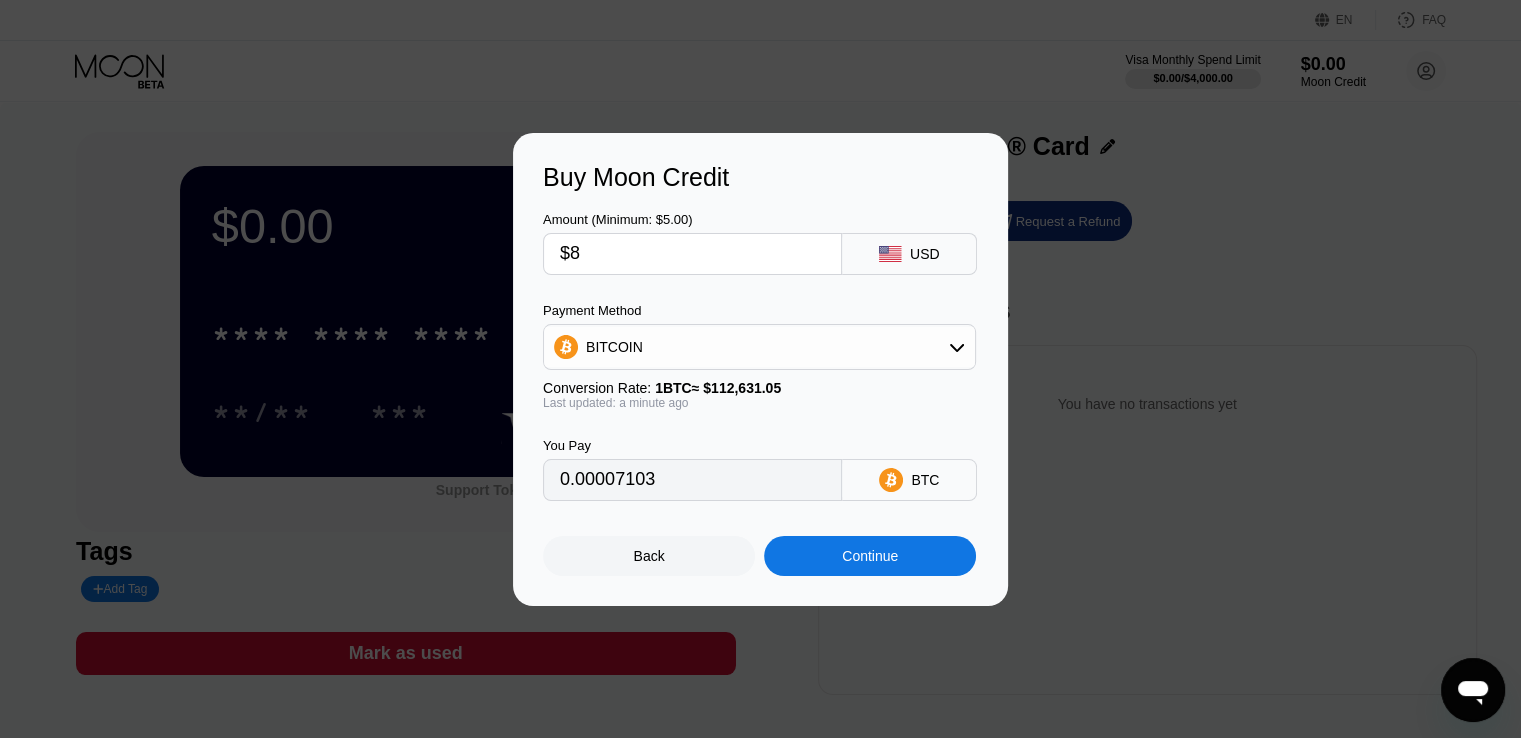 click on "$8" at bounding box center (692, 254) 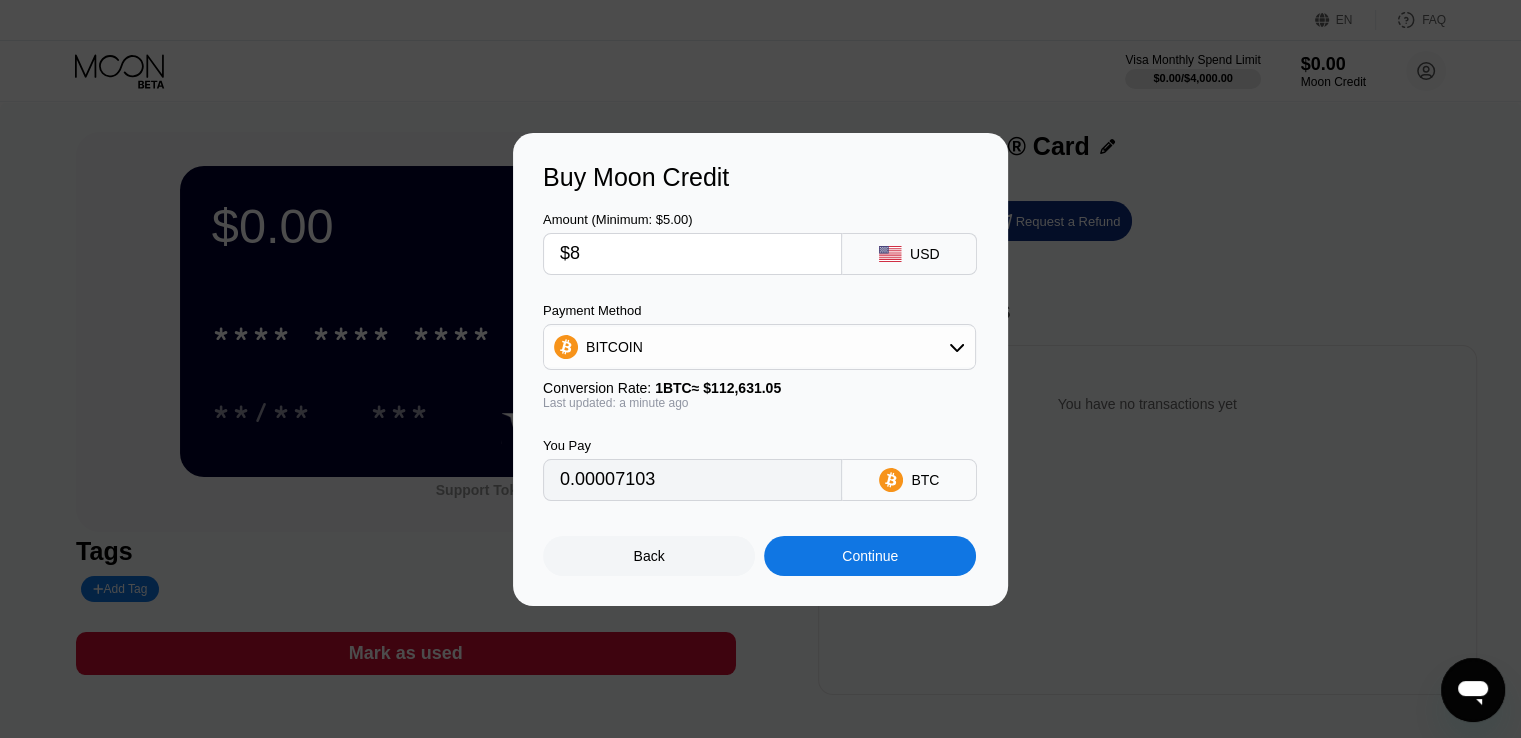 type on "$83" 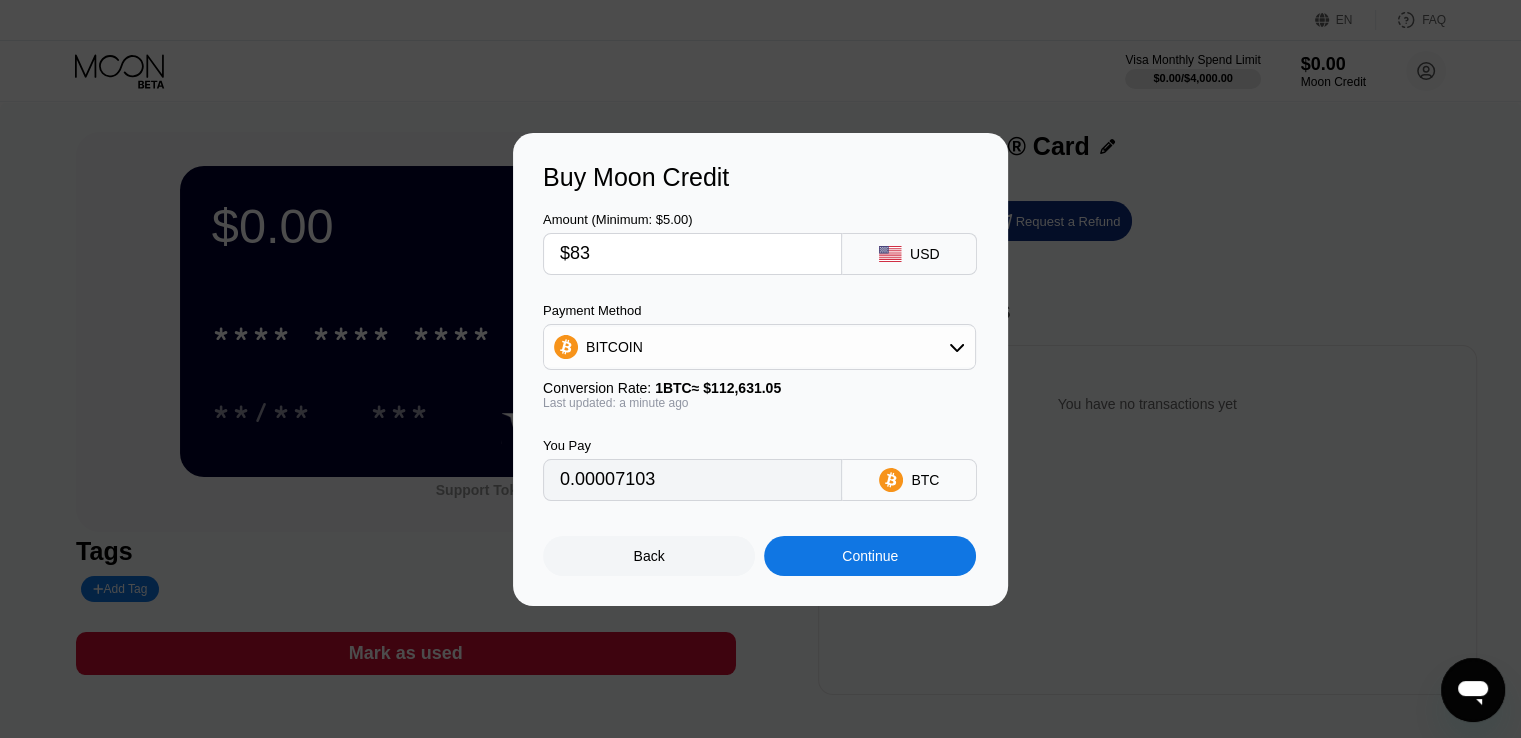 type on "0.00073692" 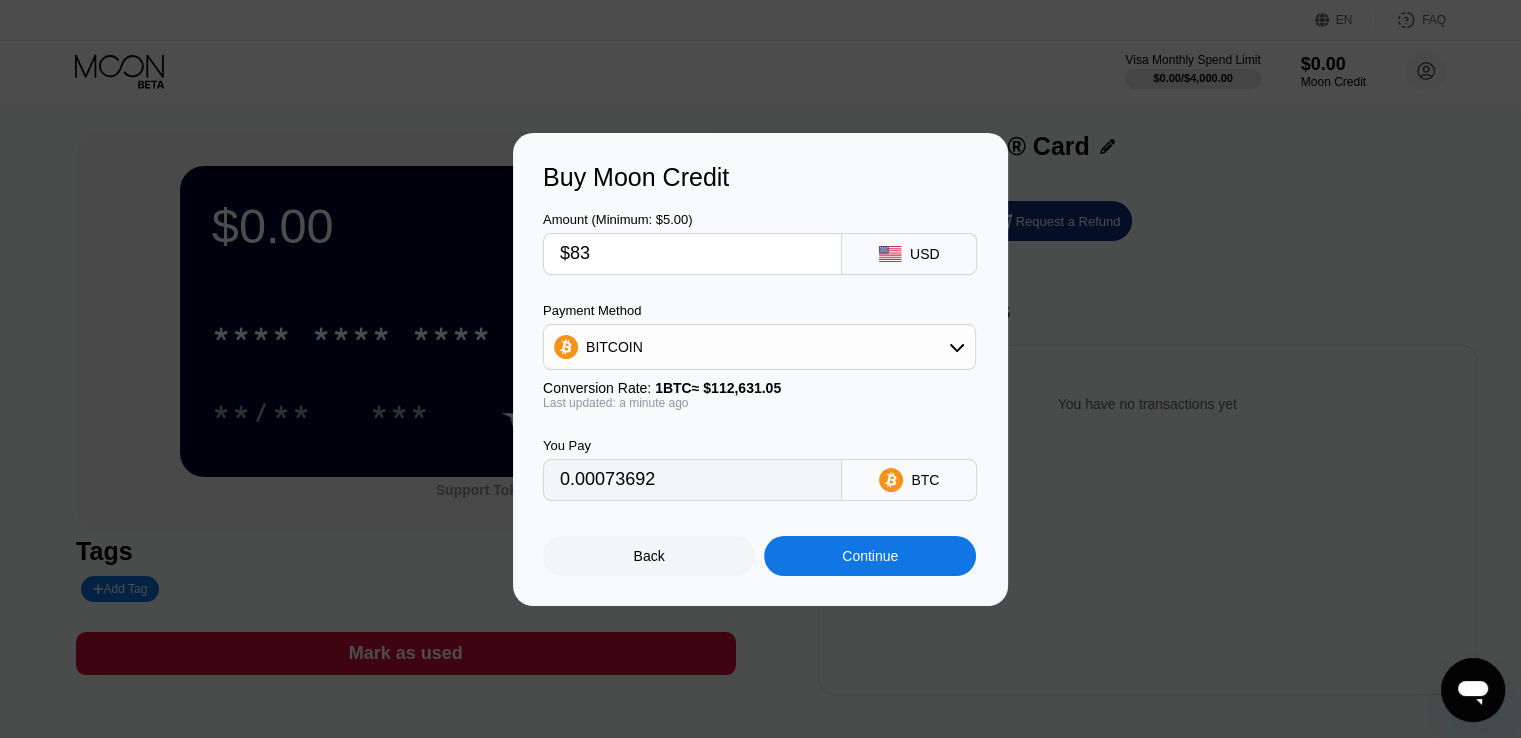 type on "$83" 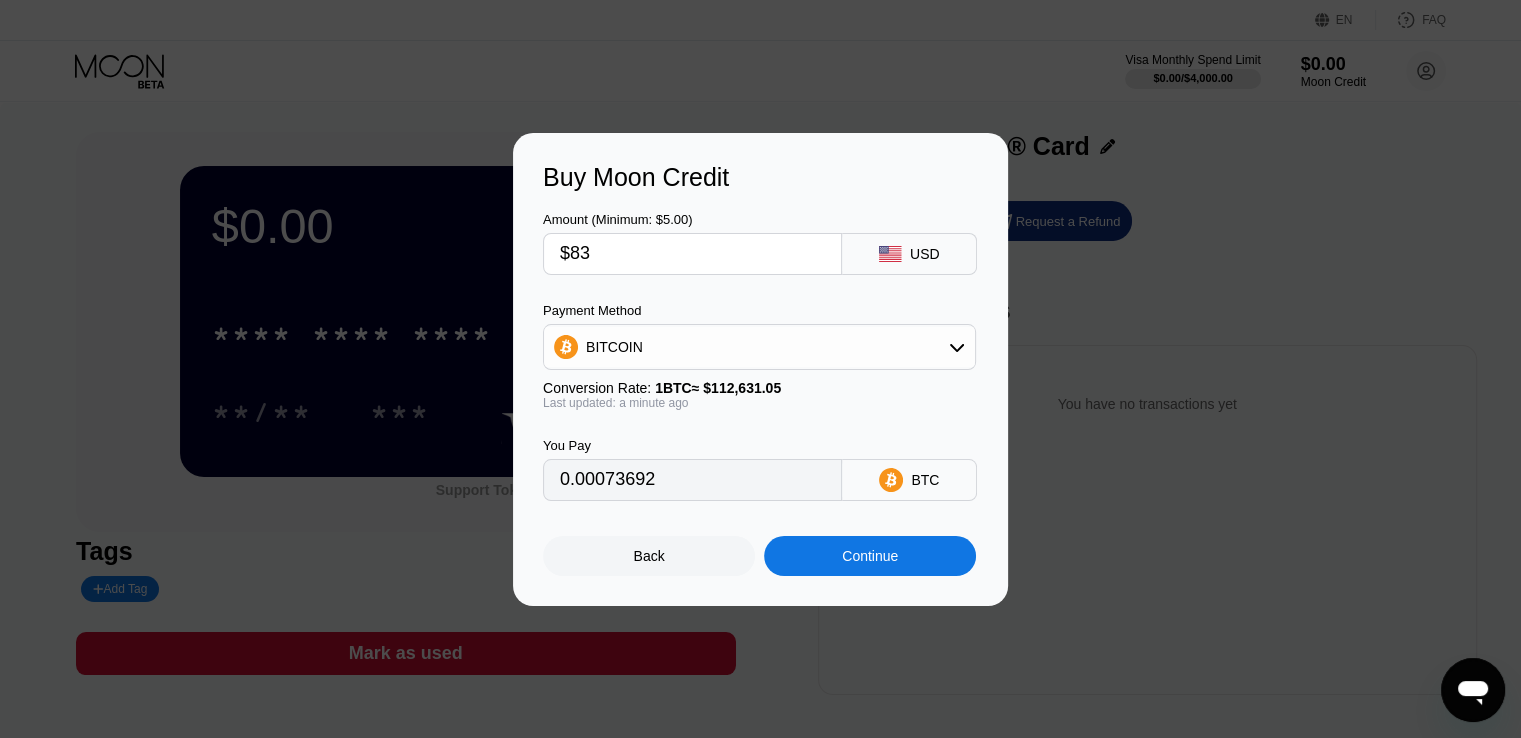 click 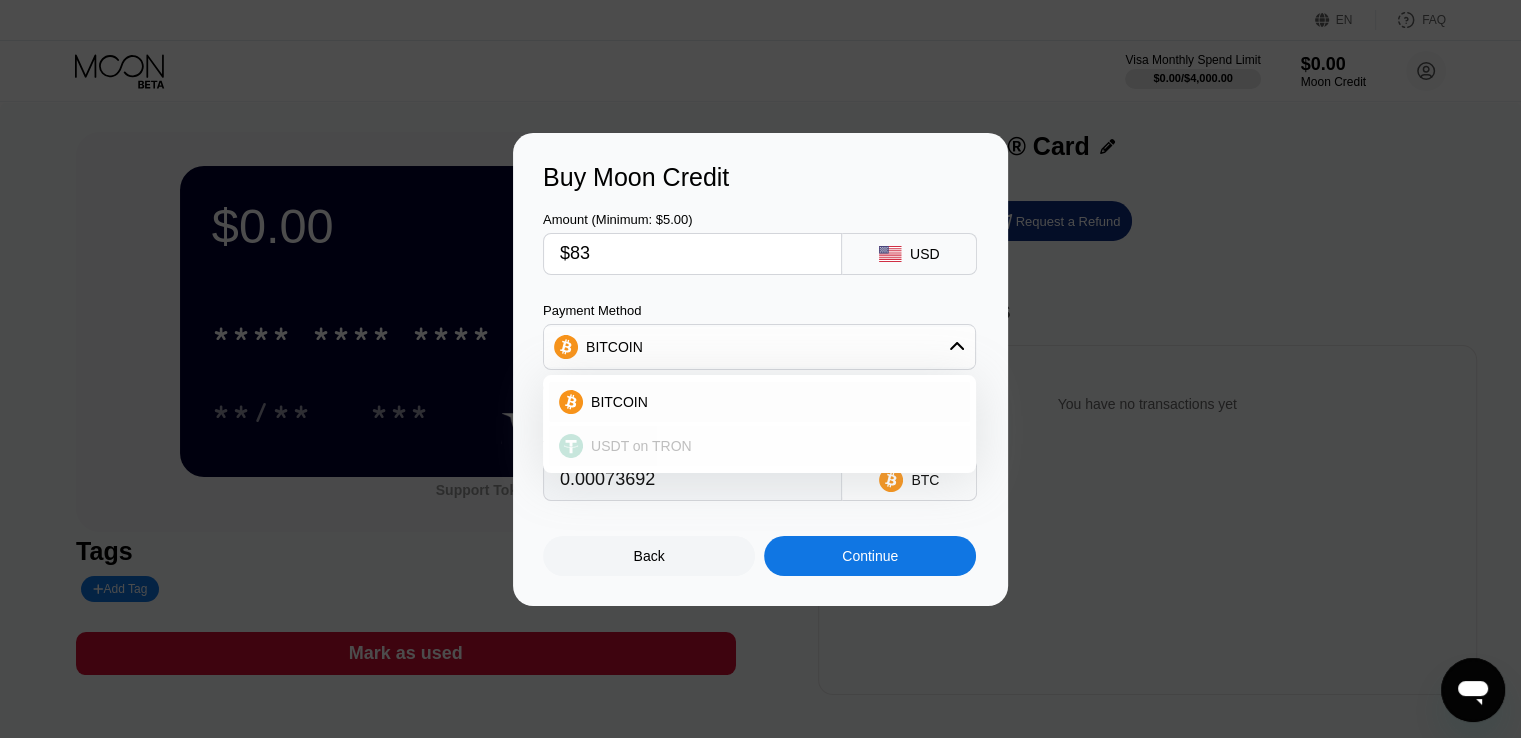click on "USDT on TRON" at bounding box center (641, 446) 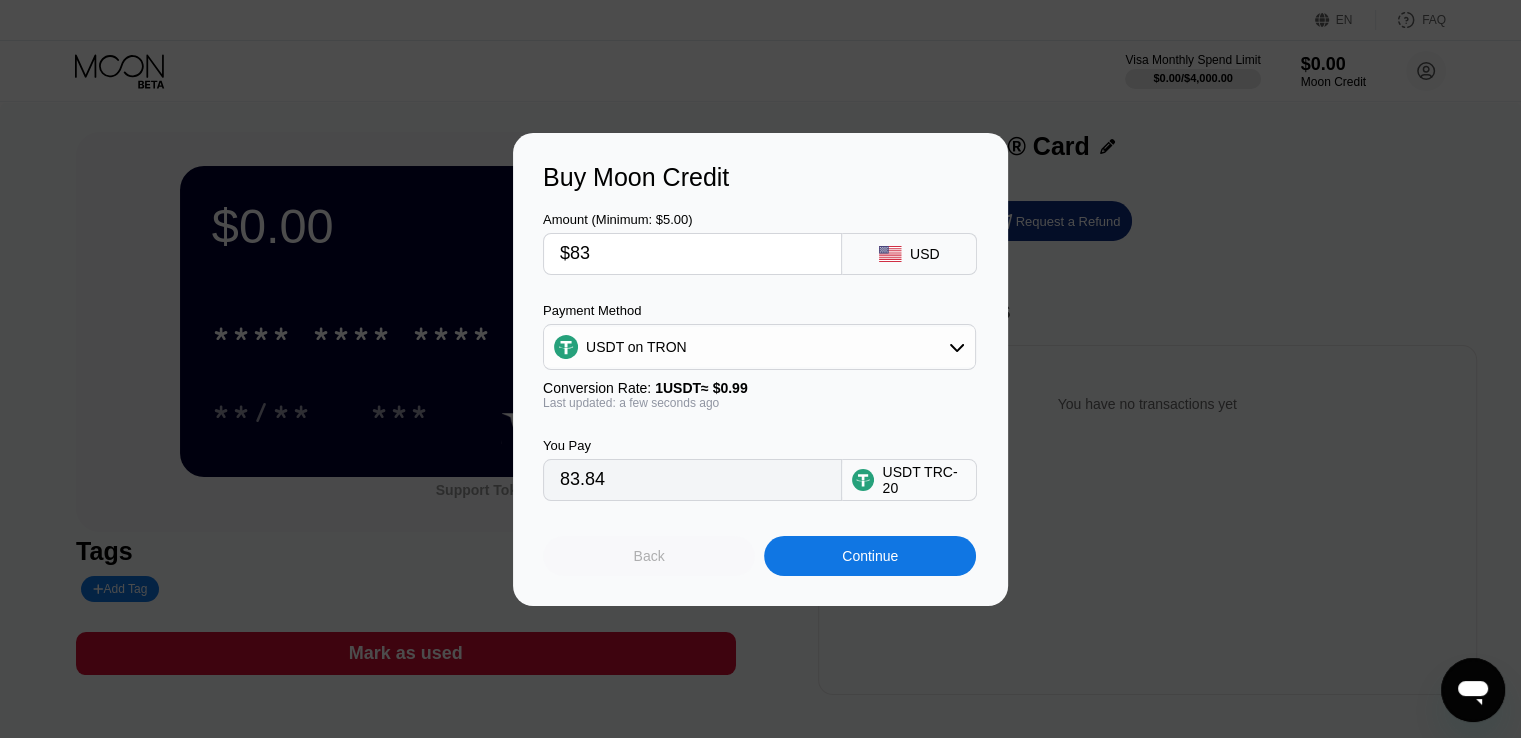 click on "Back" at bounding box center (649, 556) 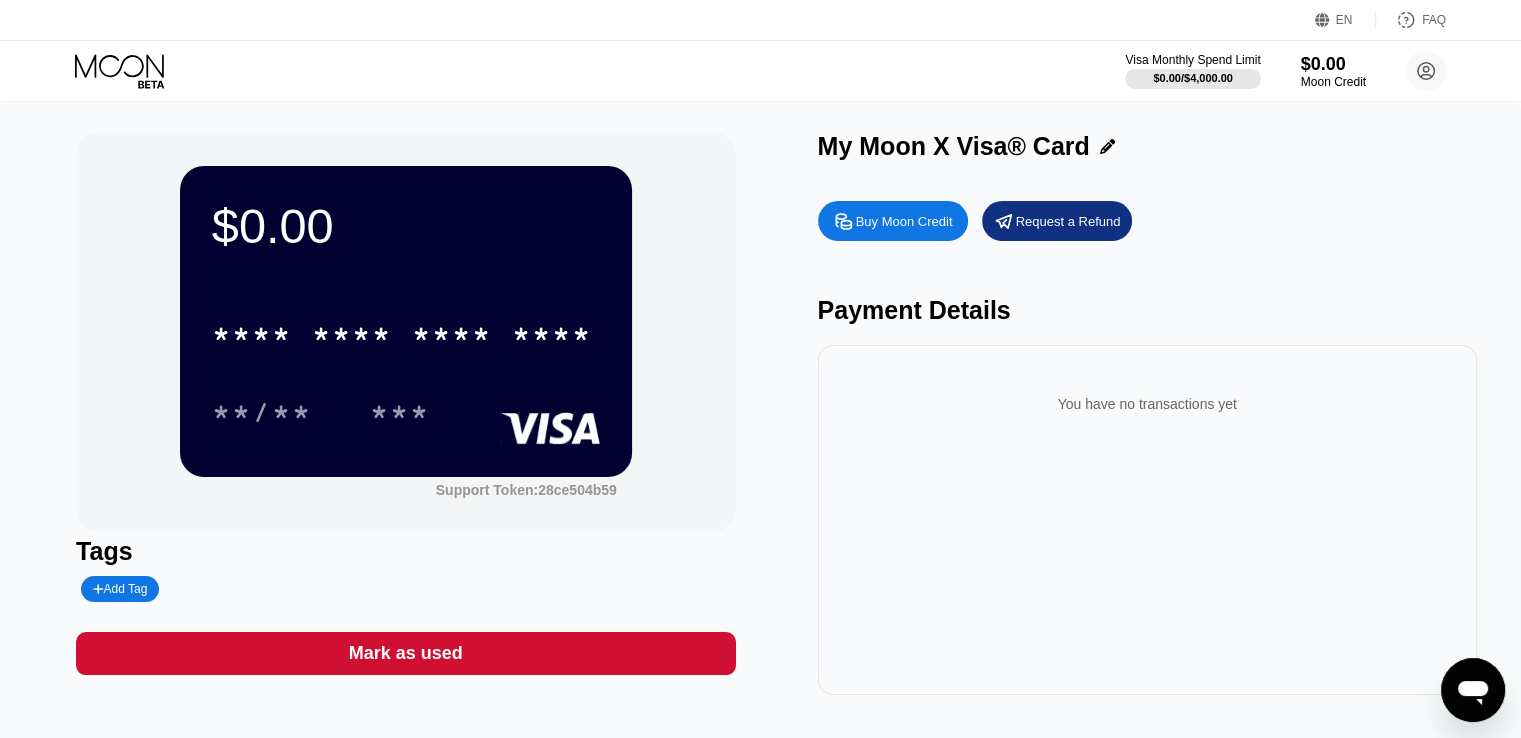 click on "Buy Moon Credit" at bounding box center [904, 221] 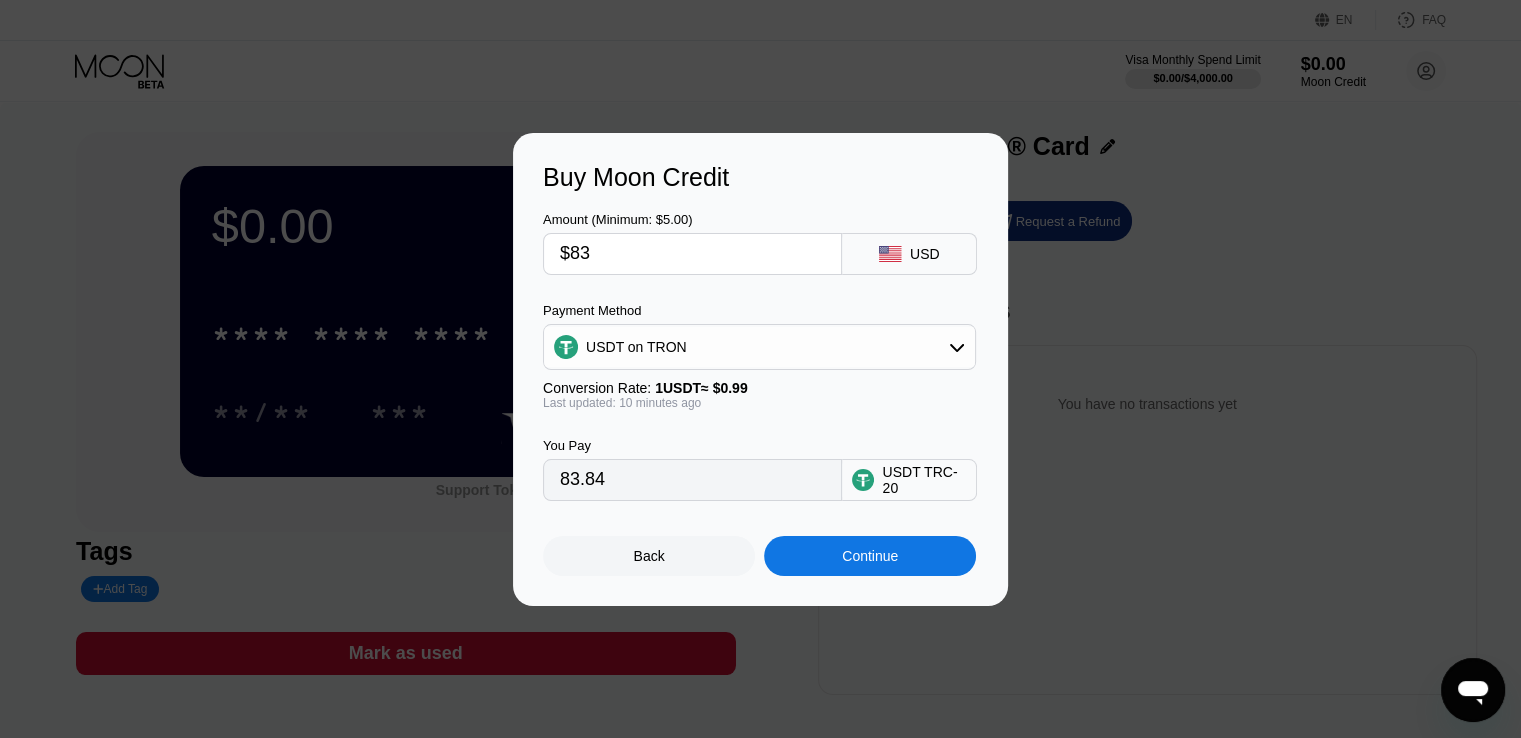 click on "$83" at bounding box center (692, 254) 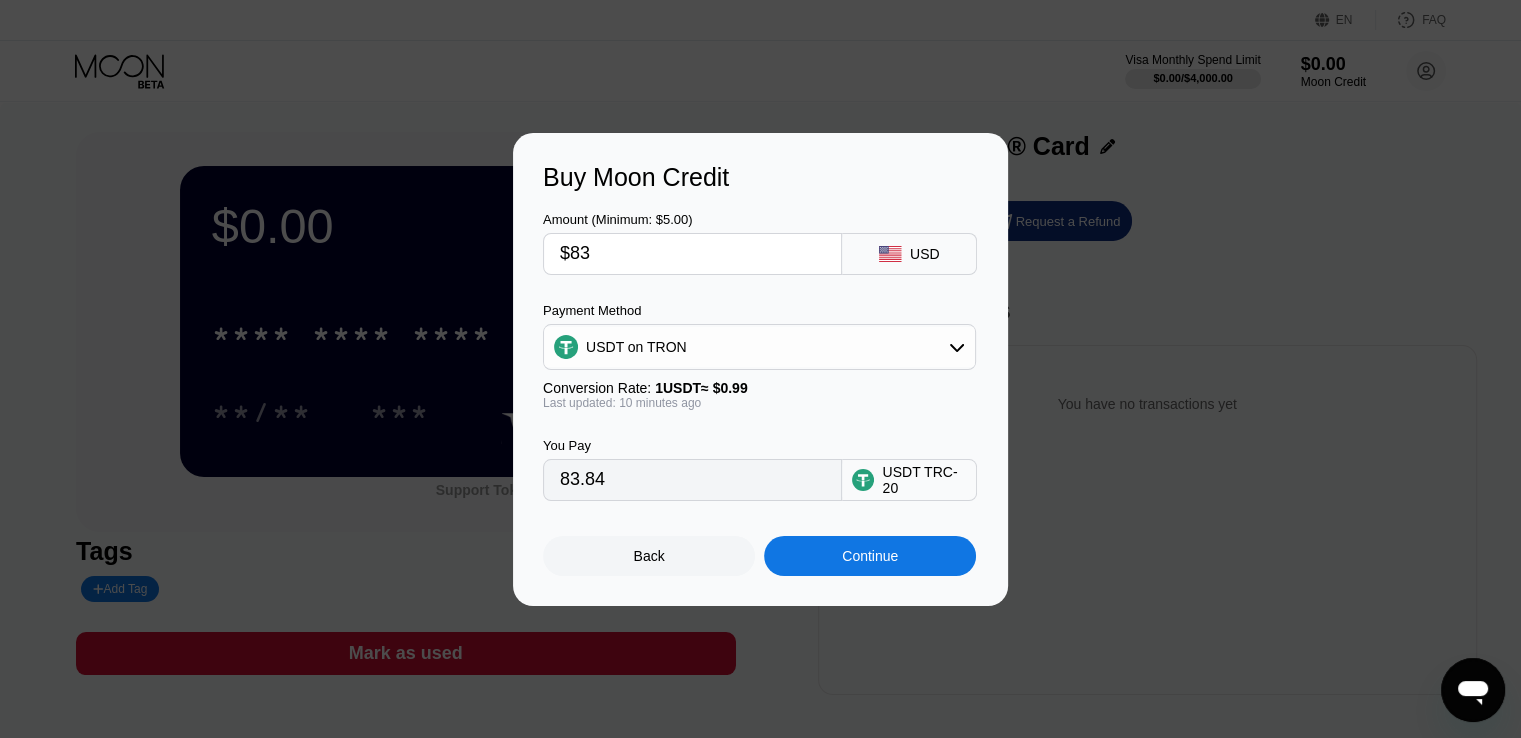 type on "$7" 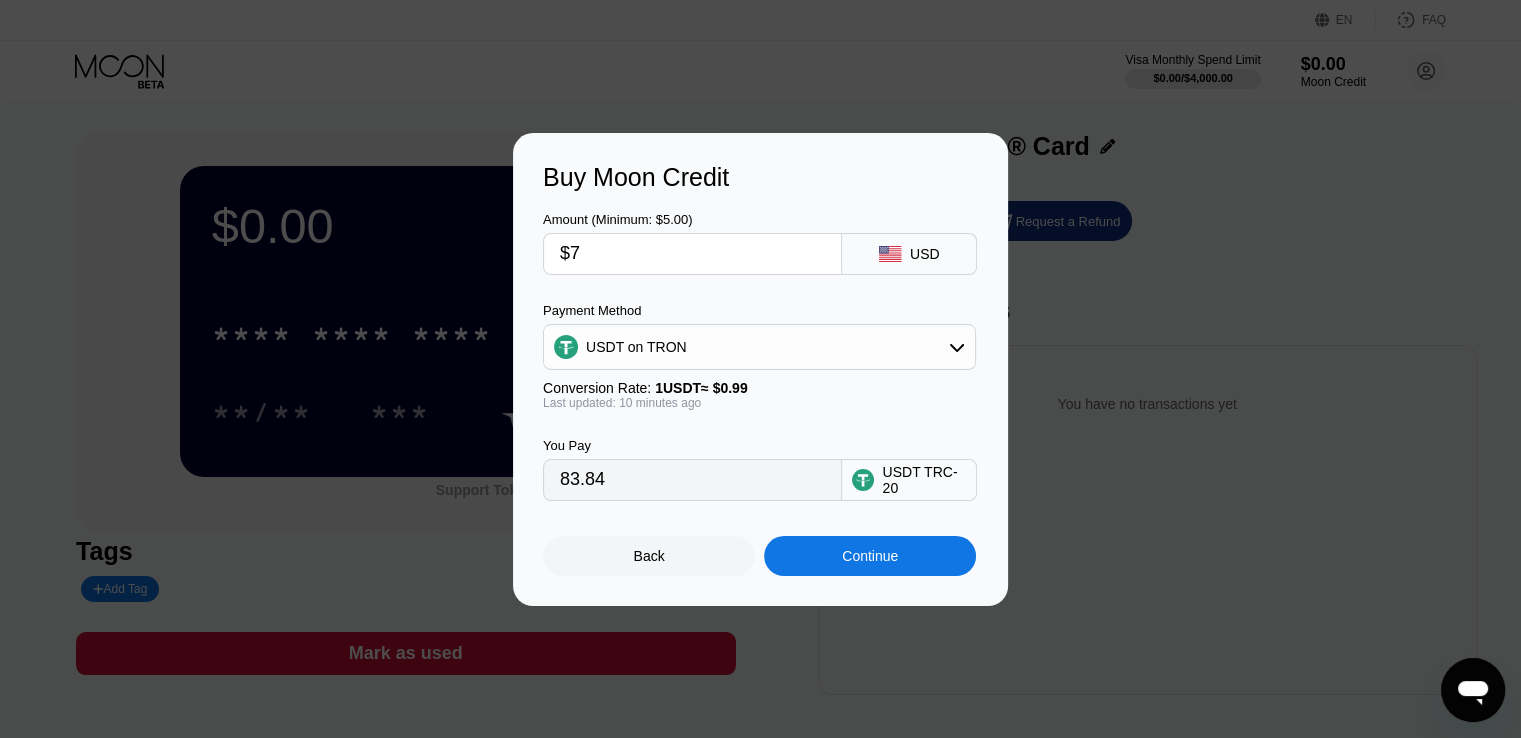 type on "7.07" 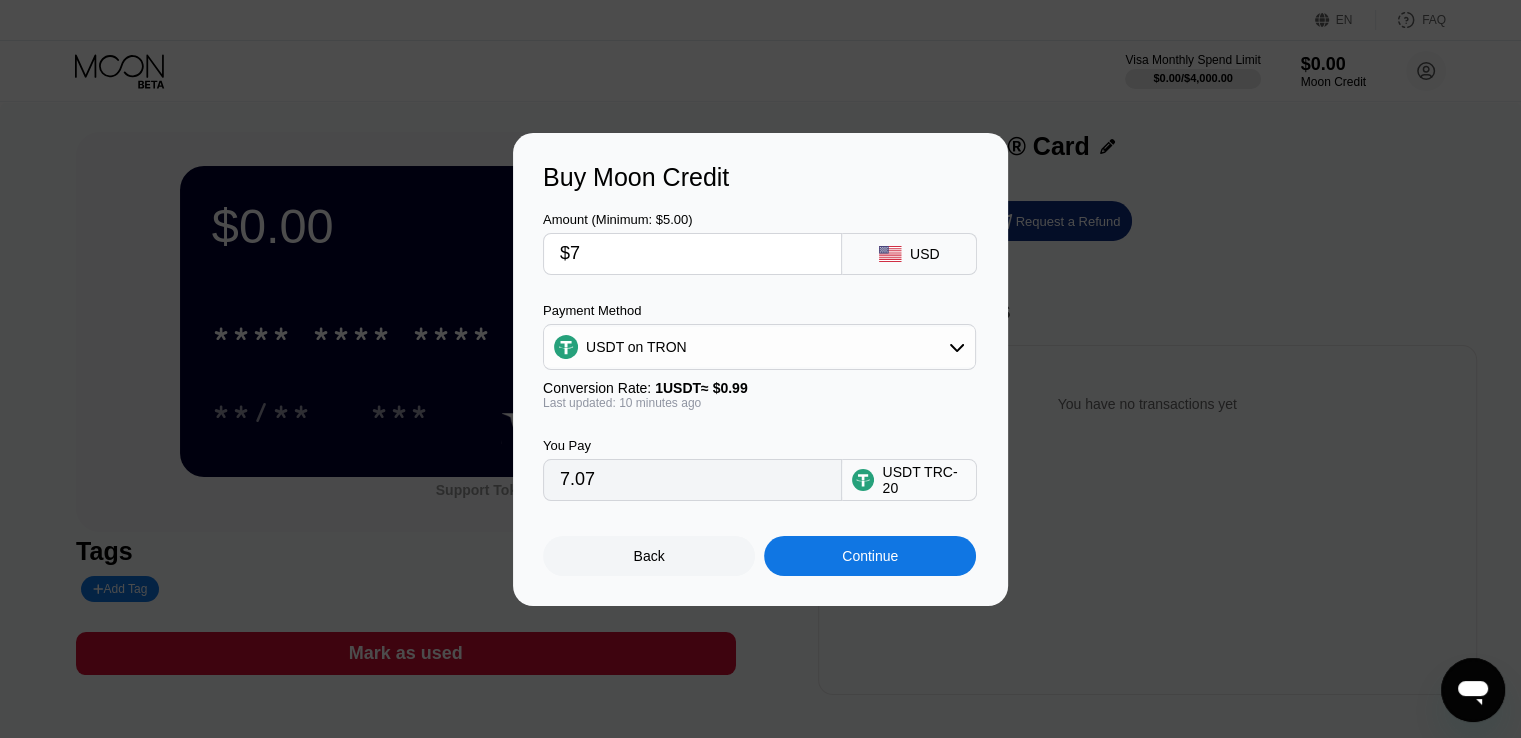 type on "$70" 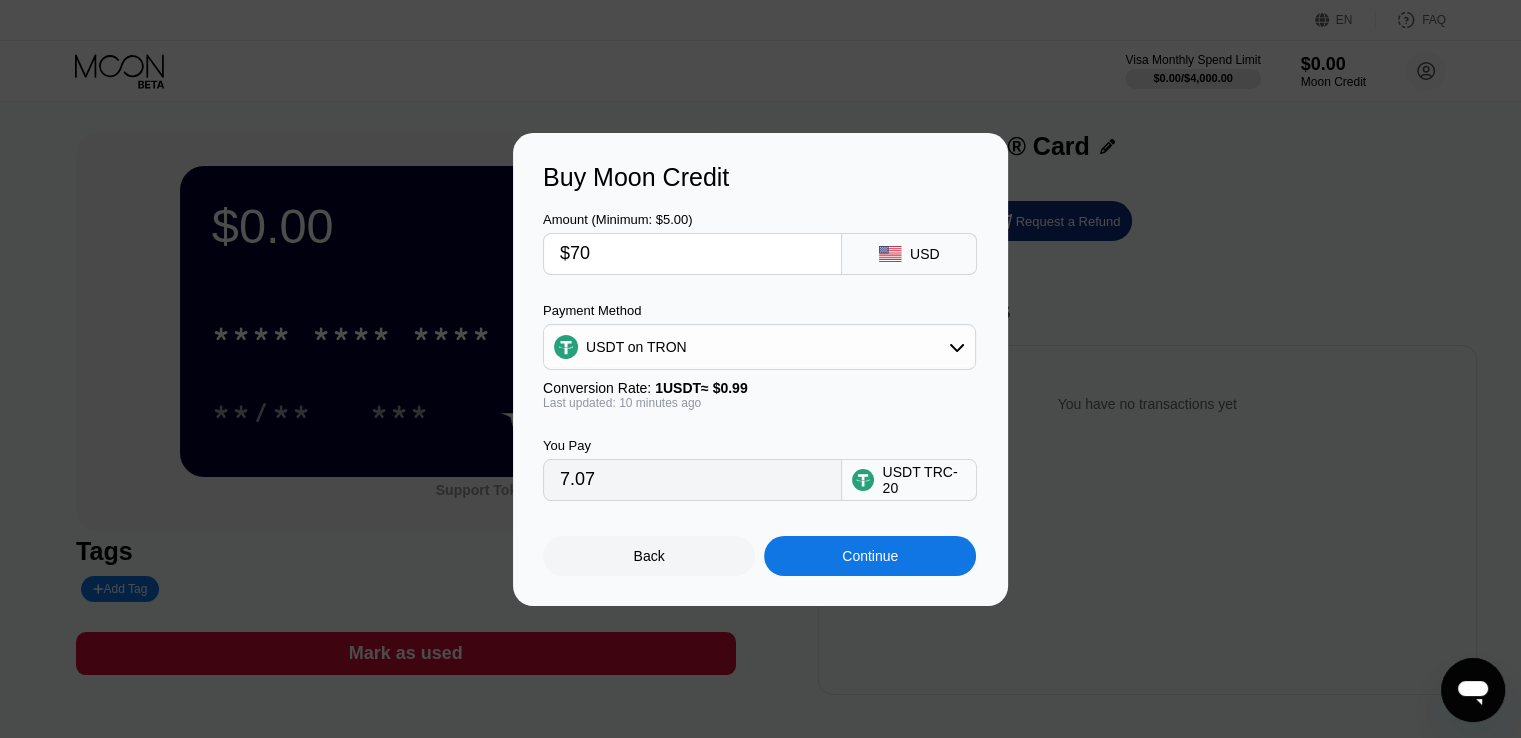 type on "70.71" 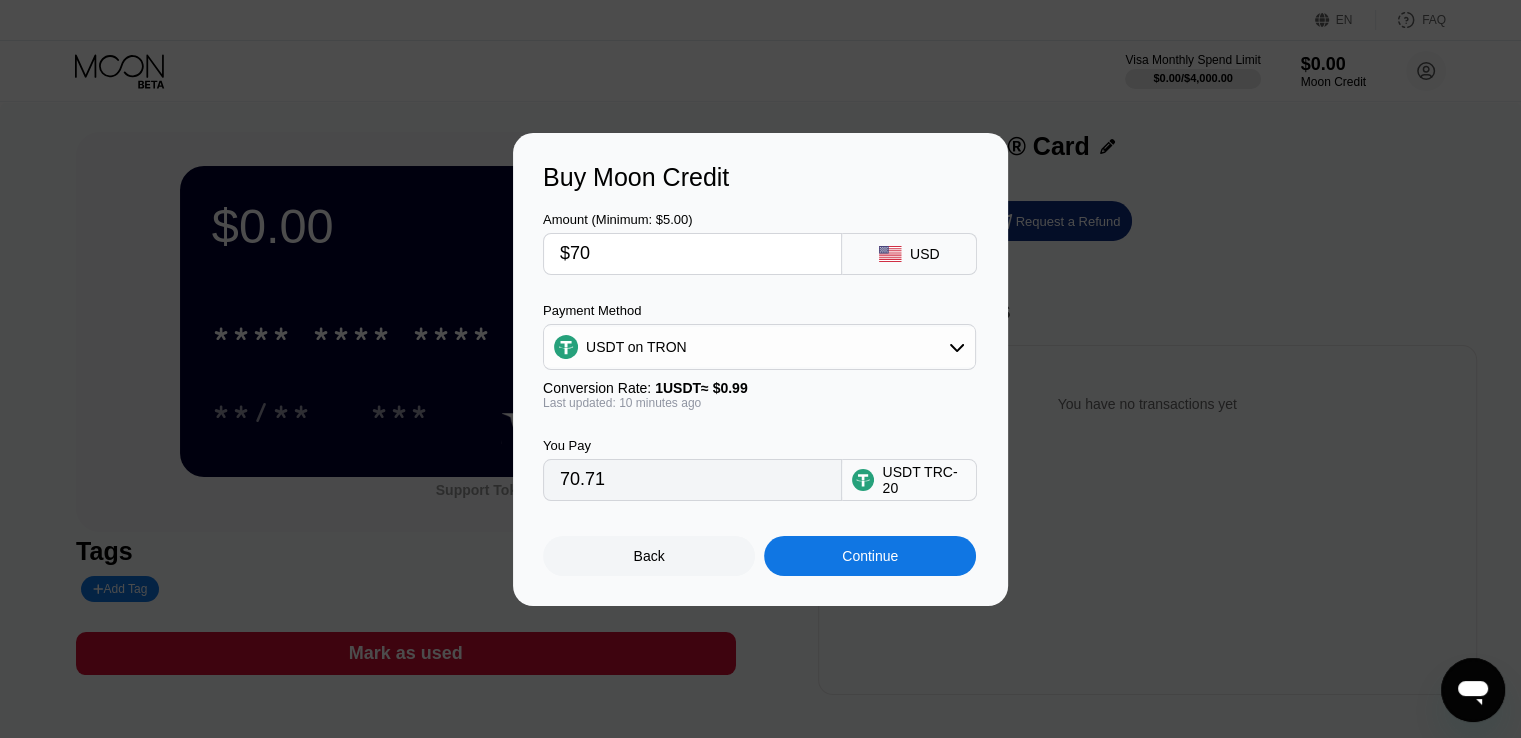 type on "$70" 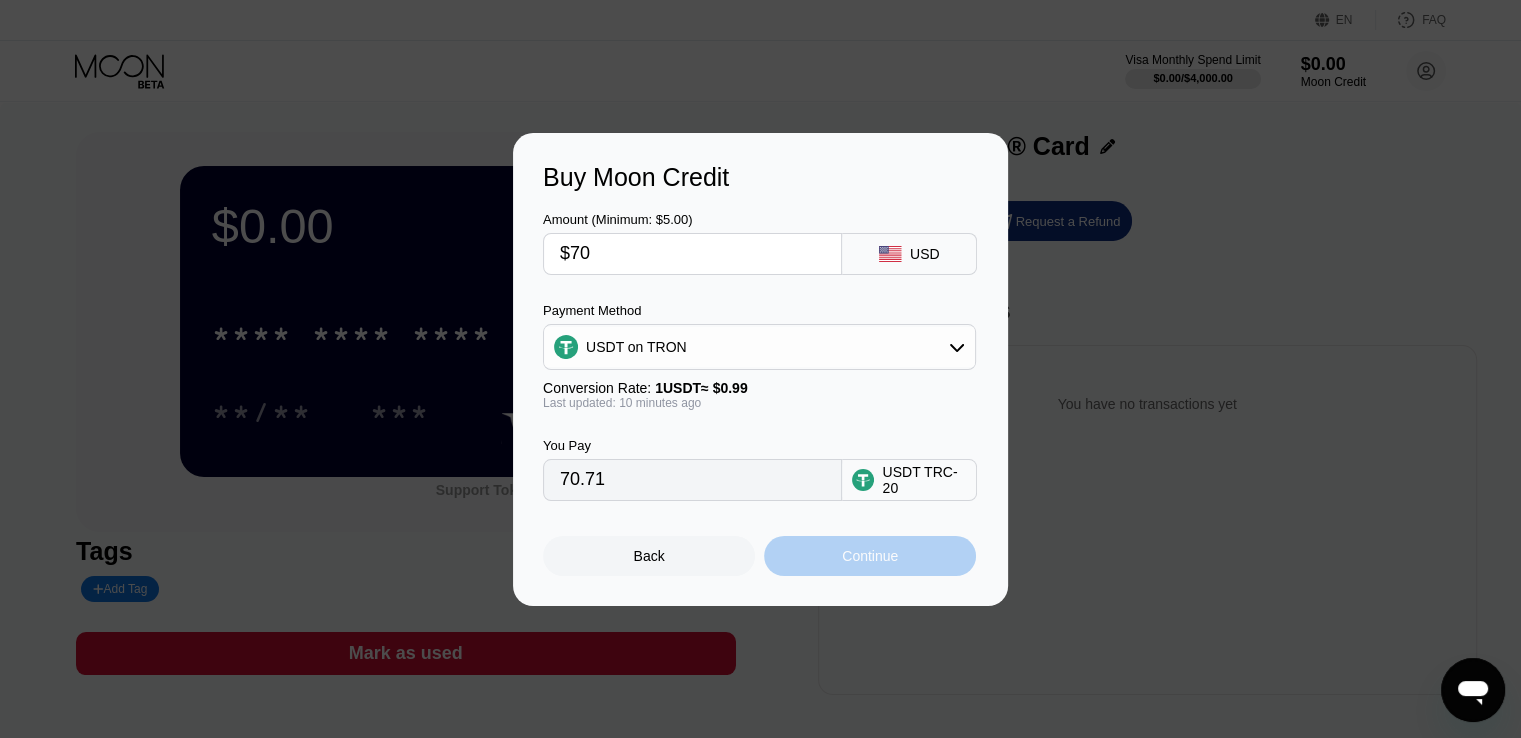 click on "Continue" at bounding box center (870, 556) 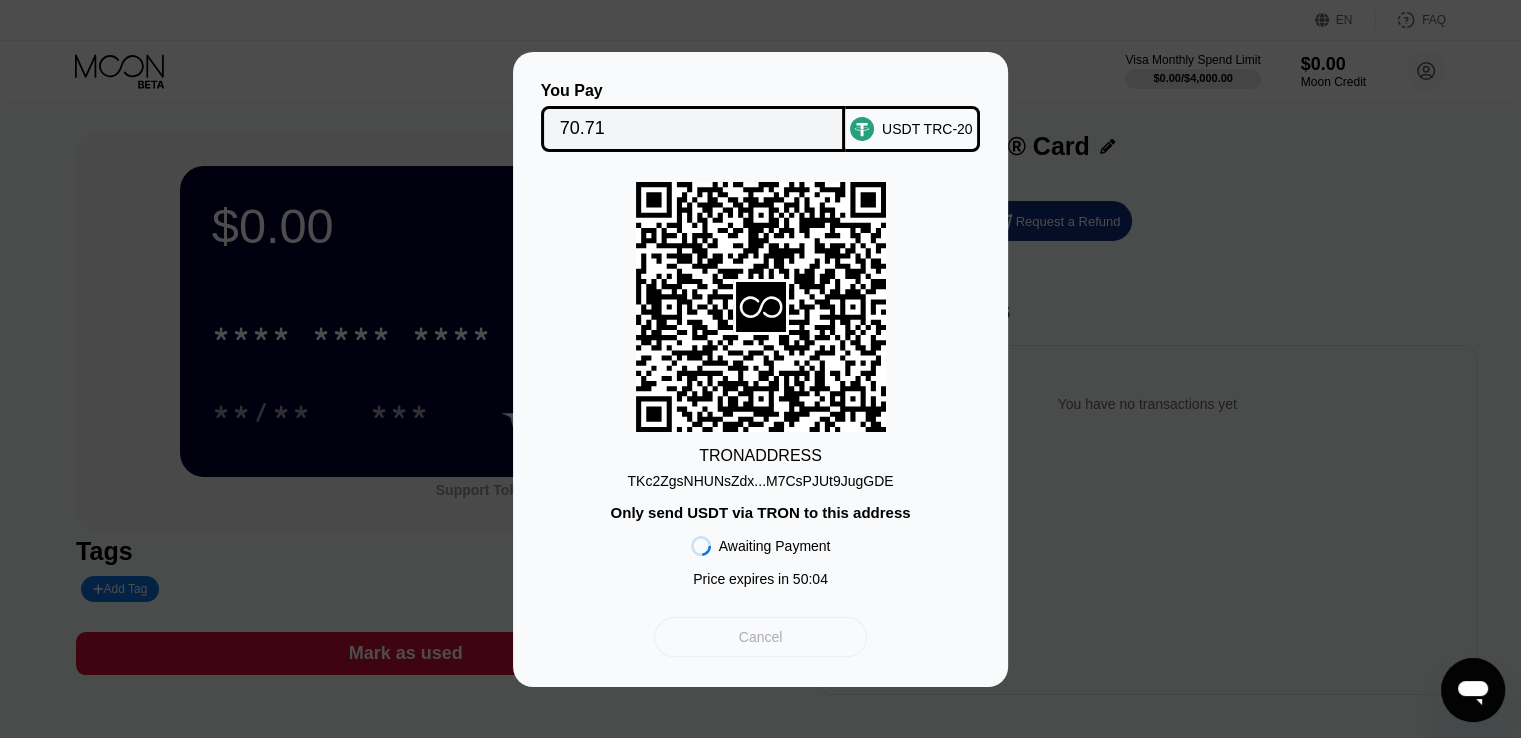 click on "Cancel" at bounding box center [761, 637] 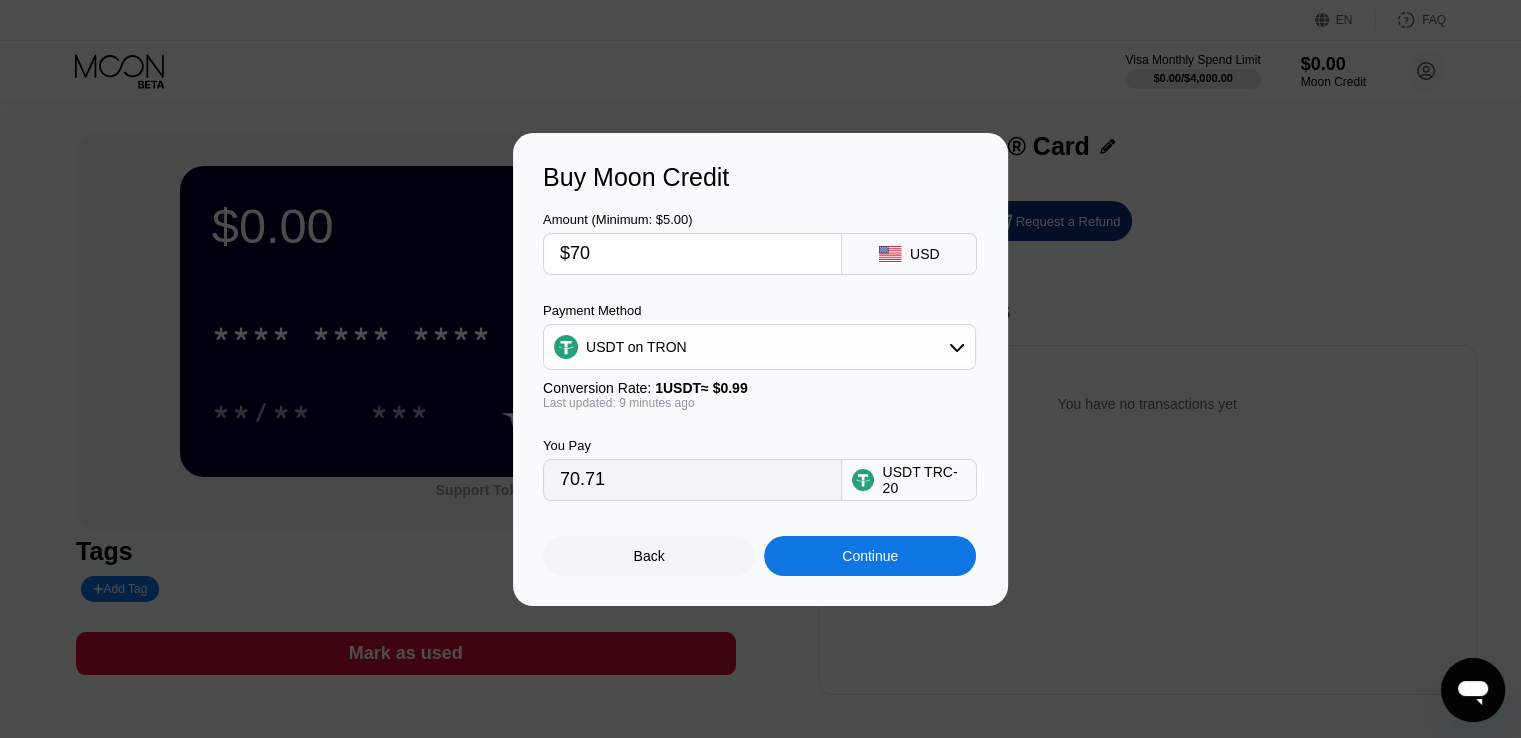 click on "Back" at bounding box center [649, 556] 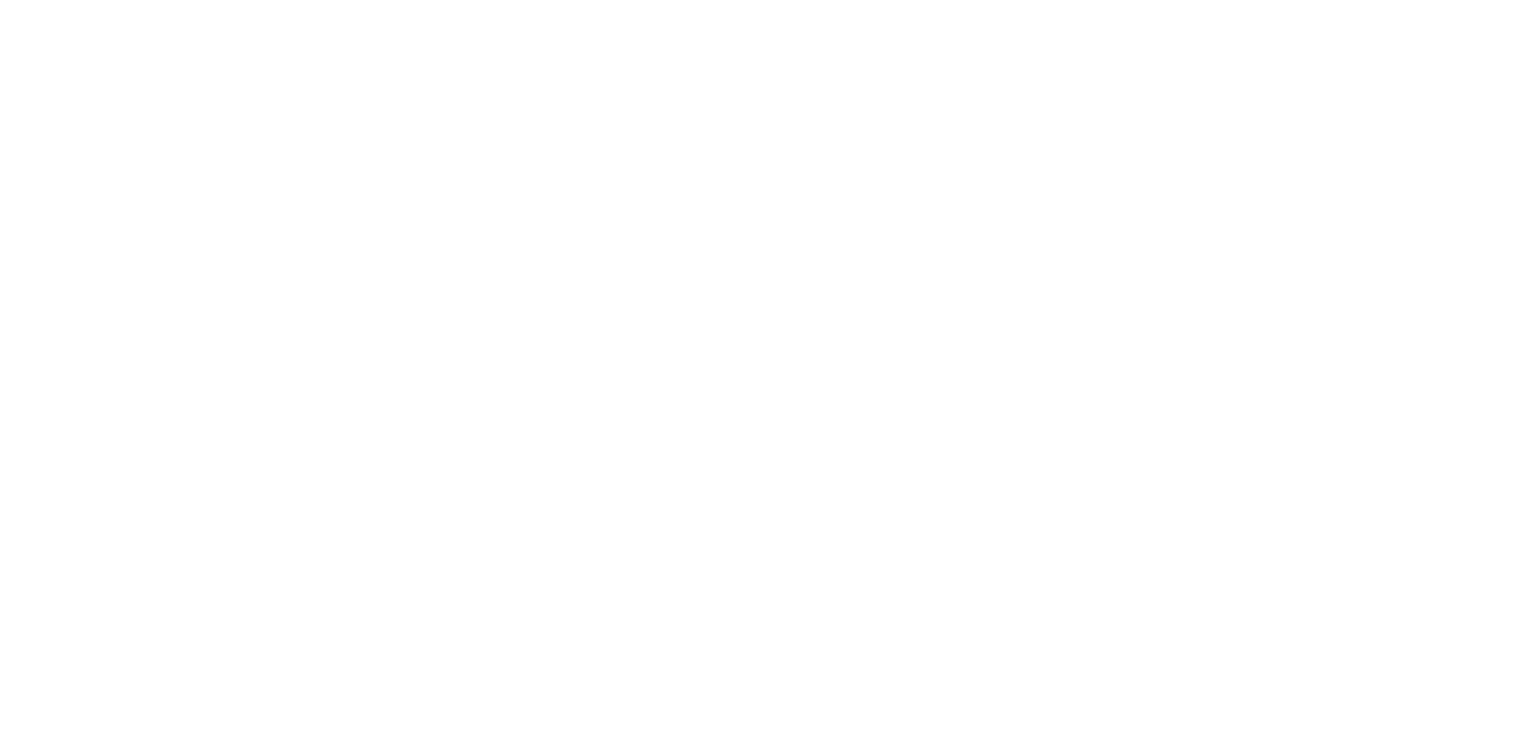 scroll, scrollTop: 0, scrollLeft: 0, axis: both 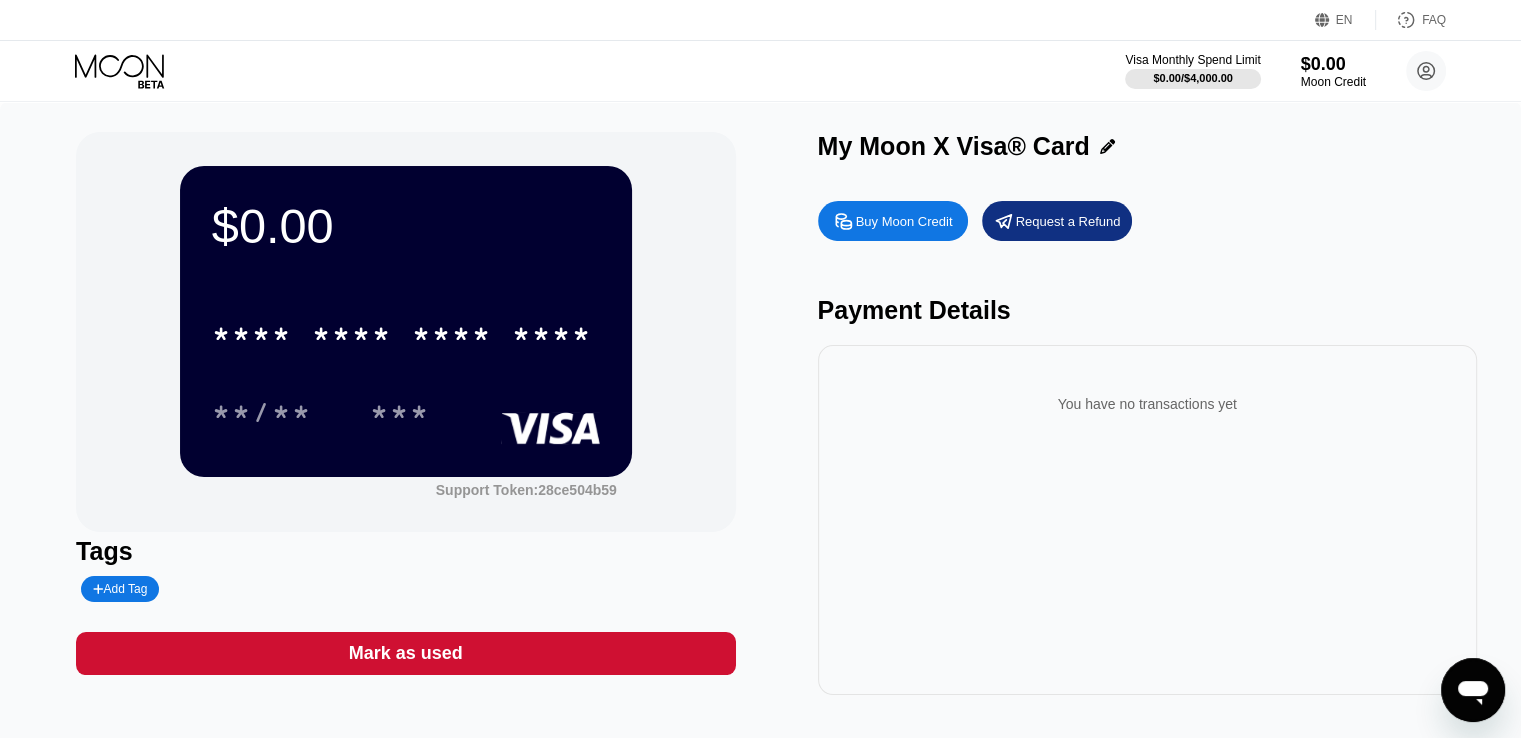 click on "You have no transactions yet" at bounding box center (1147, 520) 